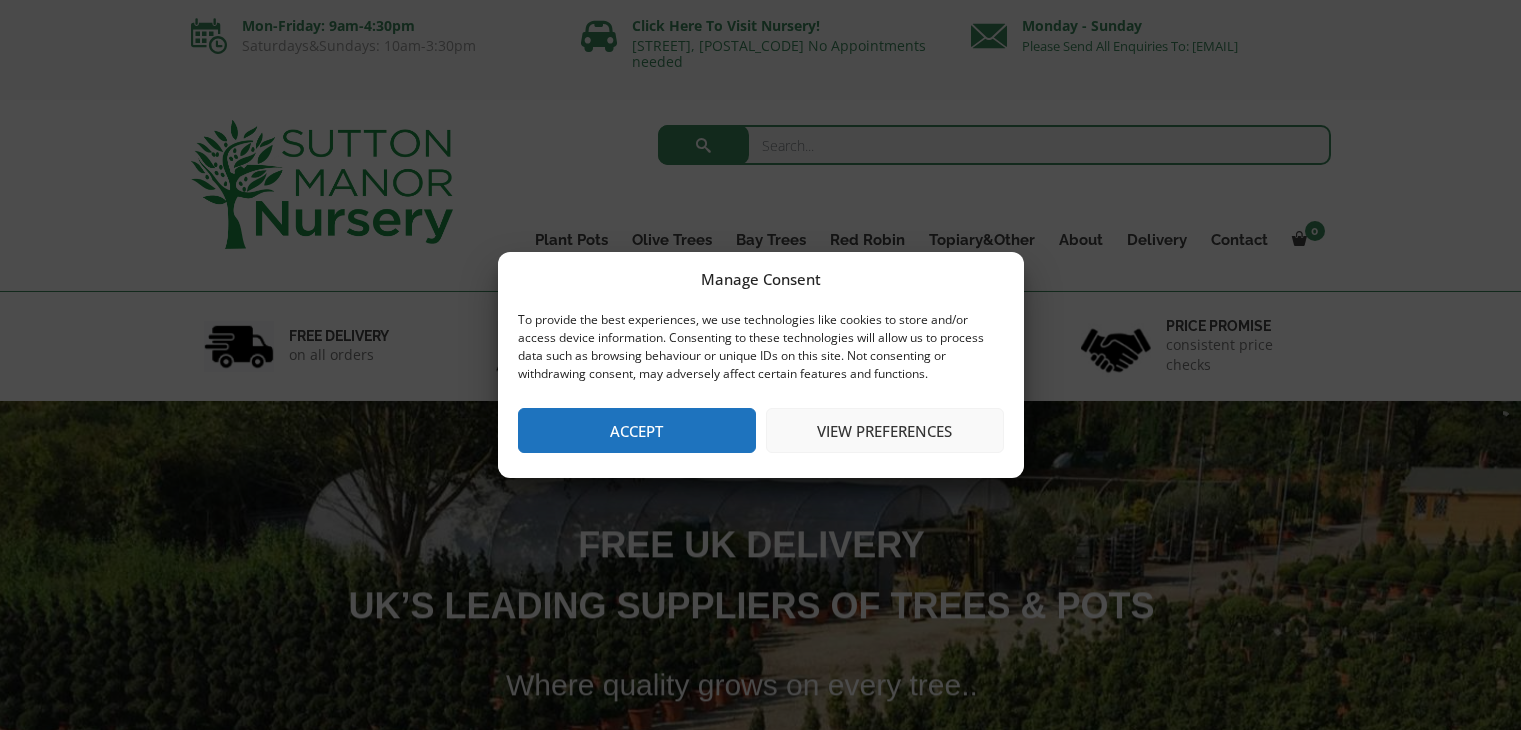 scroll, scrollTop: 0, scrollLeft: 0, axis: both 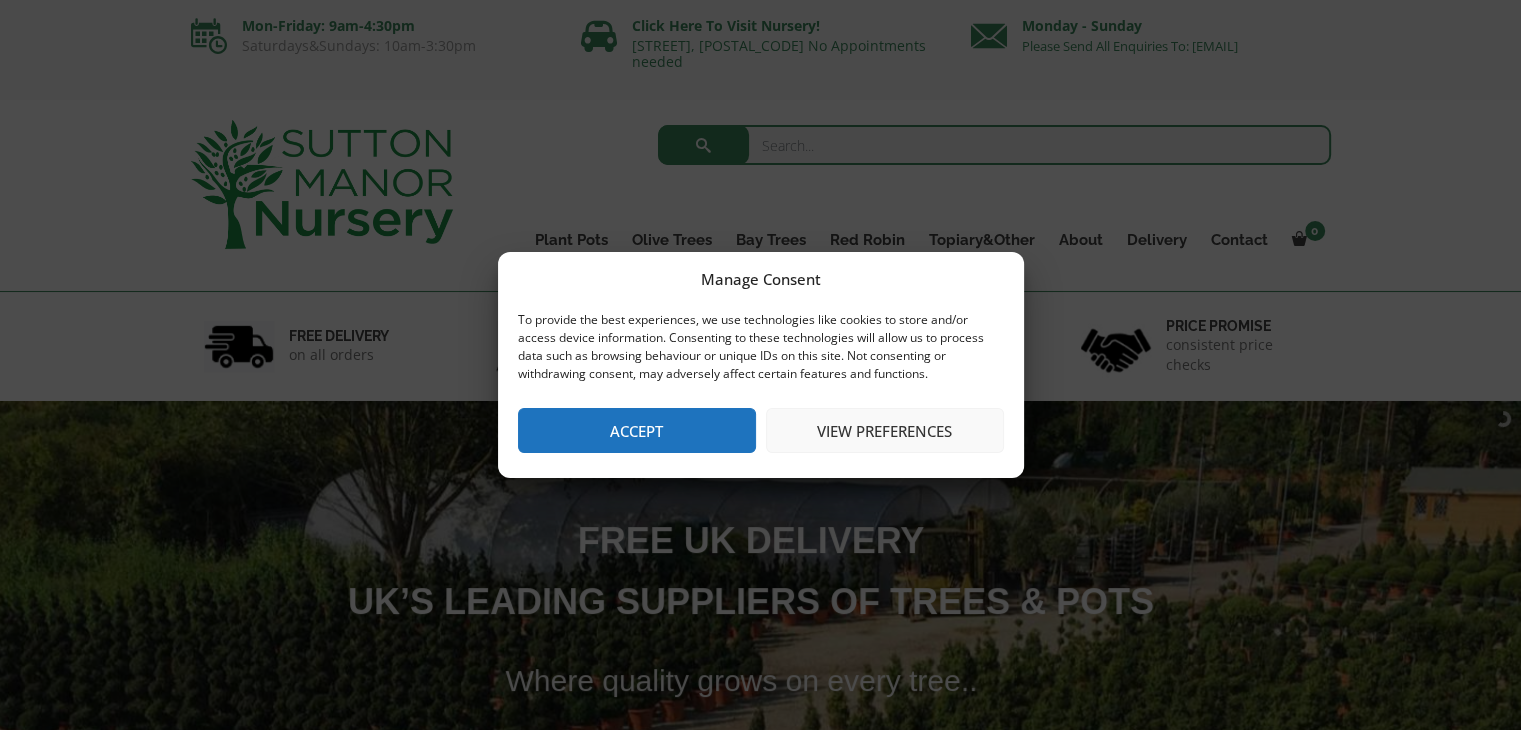 click on "Accept" at bounding box center [637, 430] 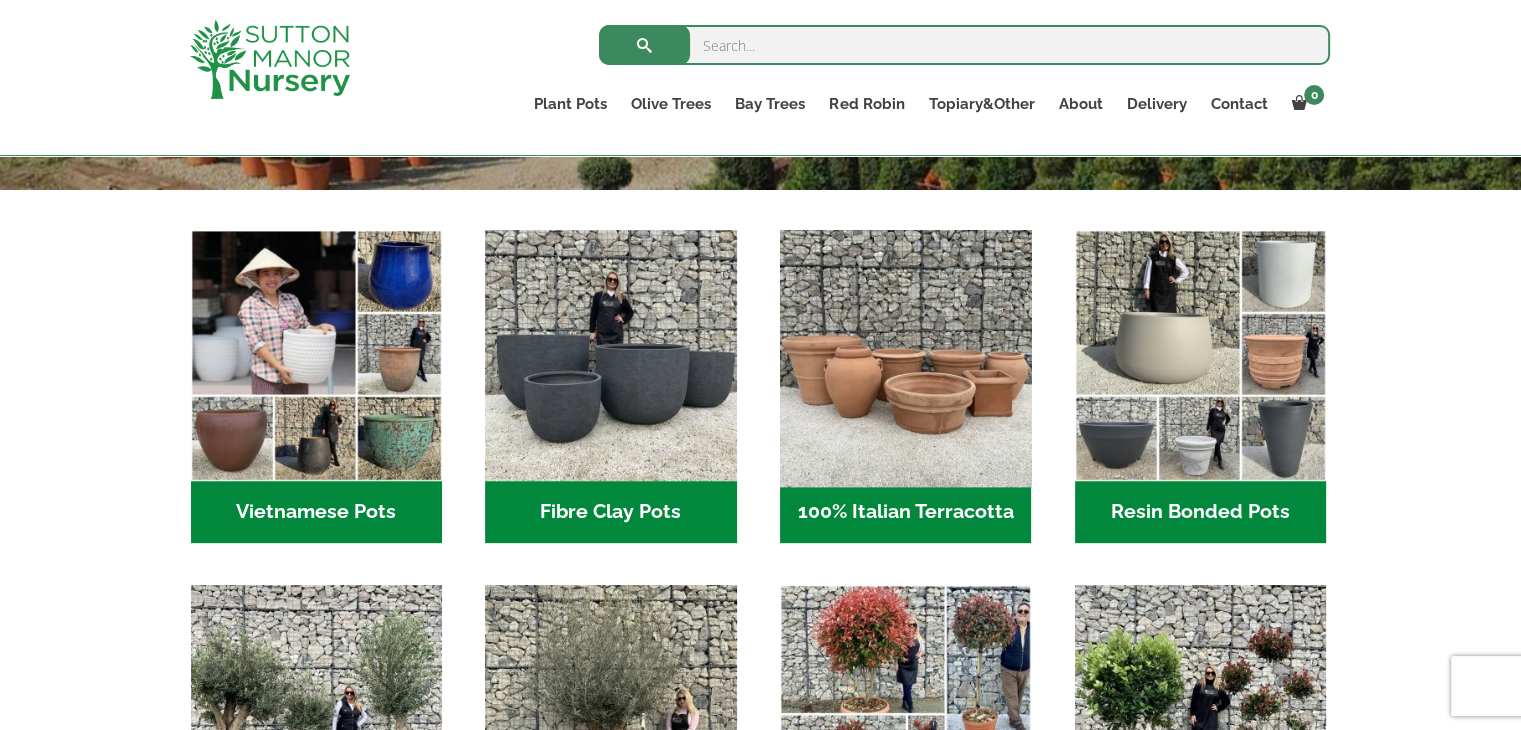 scroll, scrollTop: 600, scrollLeft: 0, axis: vertical 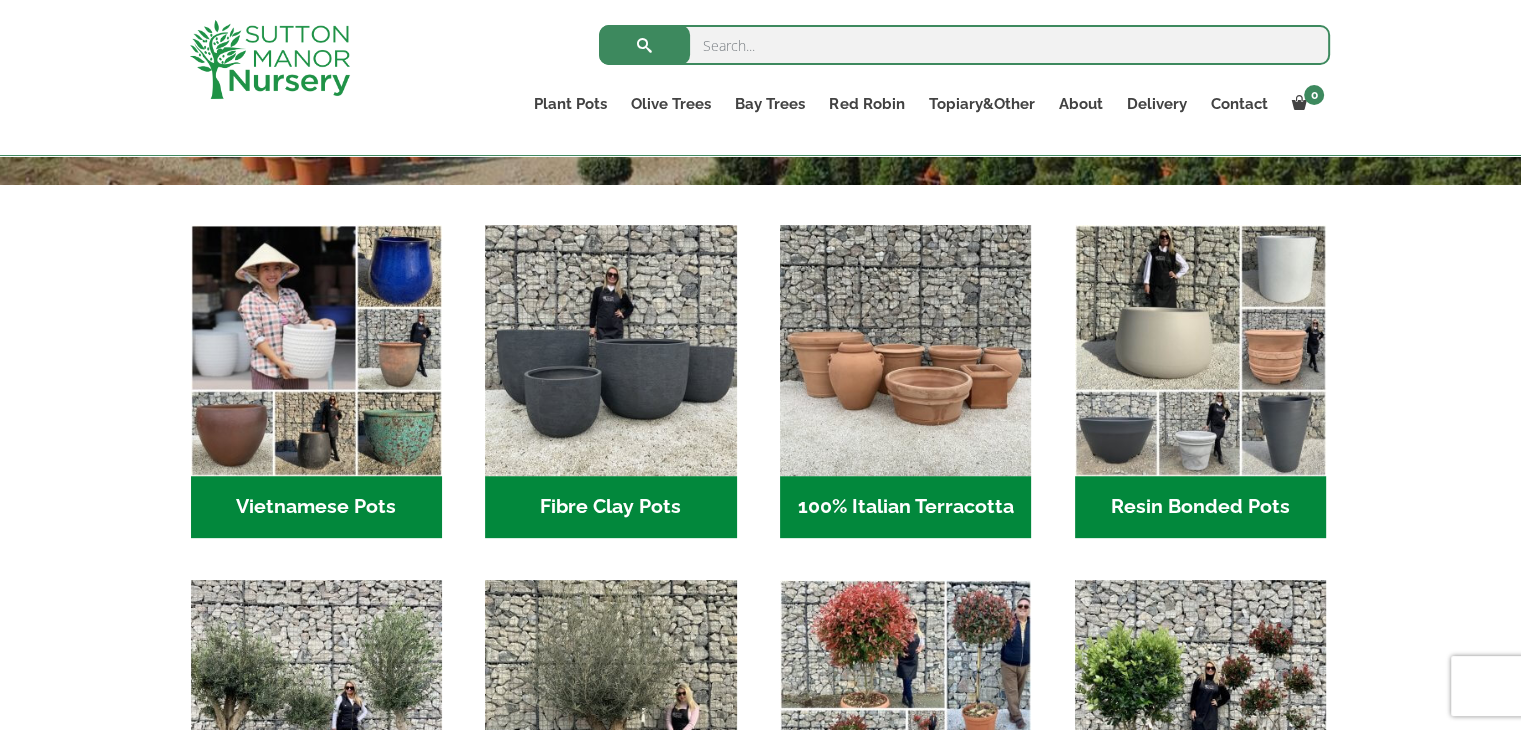 click on "Vietnamese Pots  (47)" at bounding box center (316, 507) 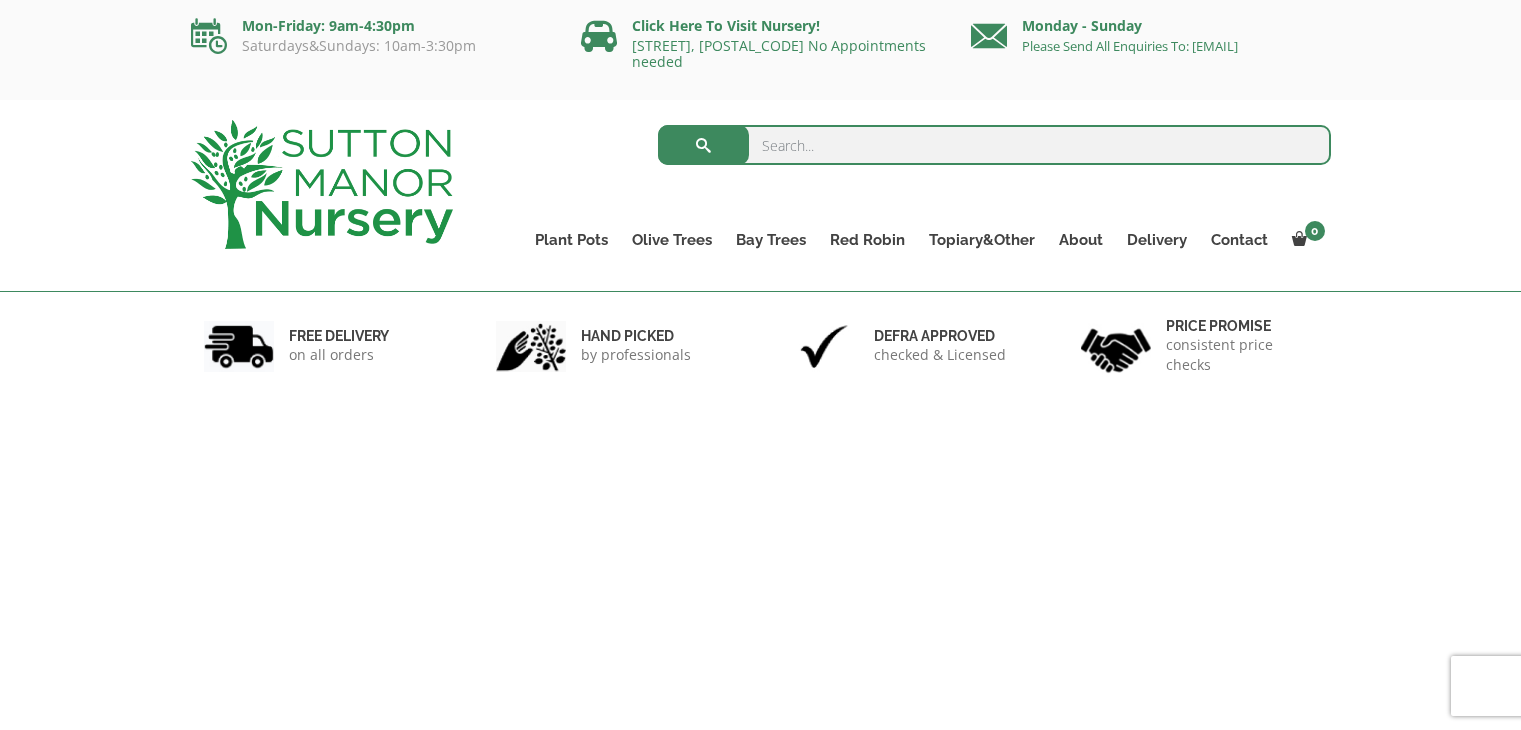 scroll, scrollTop: 0, scrollLeft: 0, axis: both 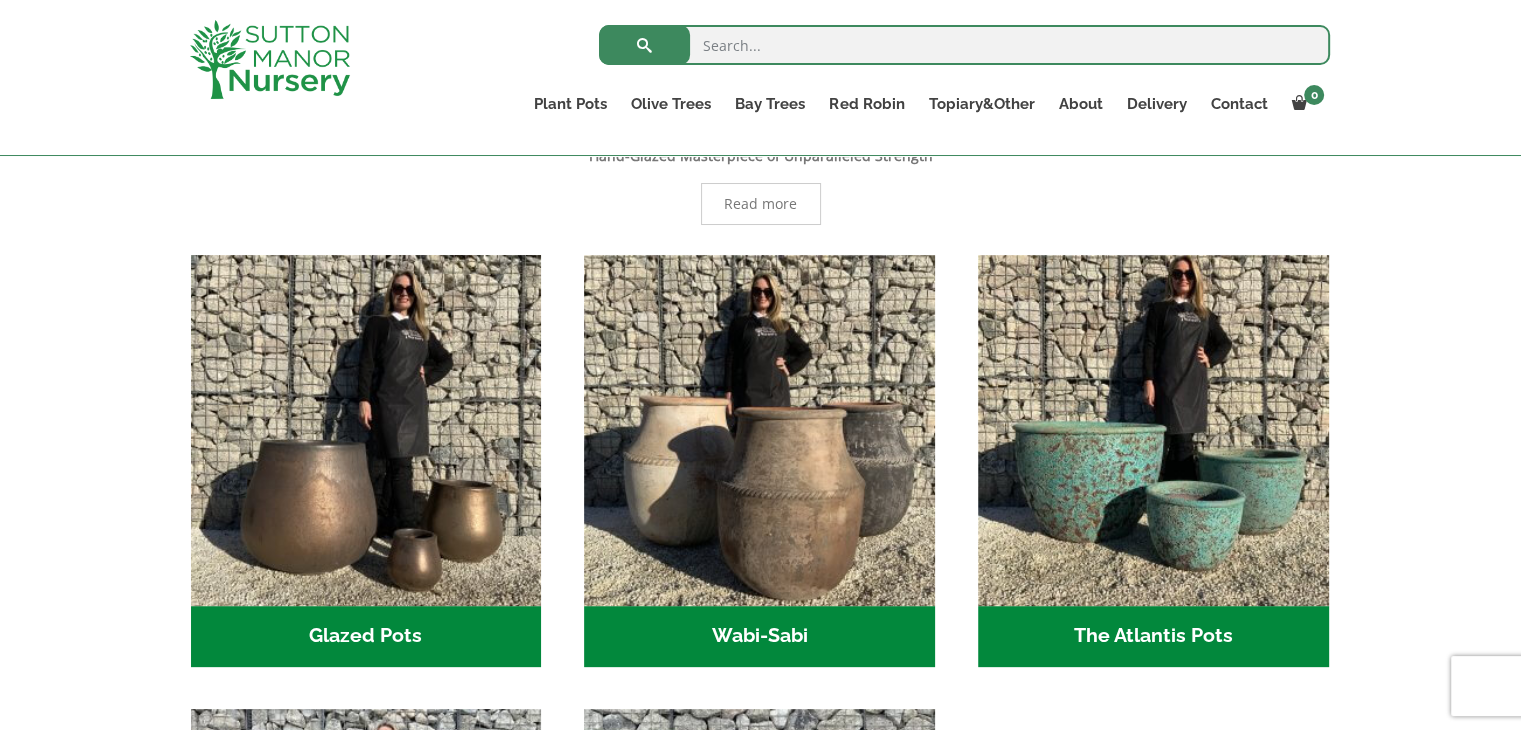 click on "The Atlantis Pots  (9)" at bounding box center (1153, 637) 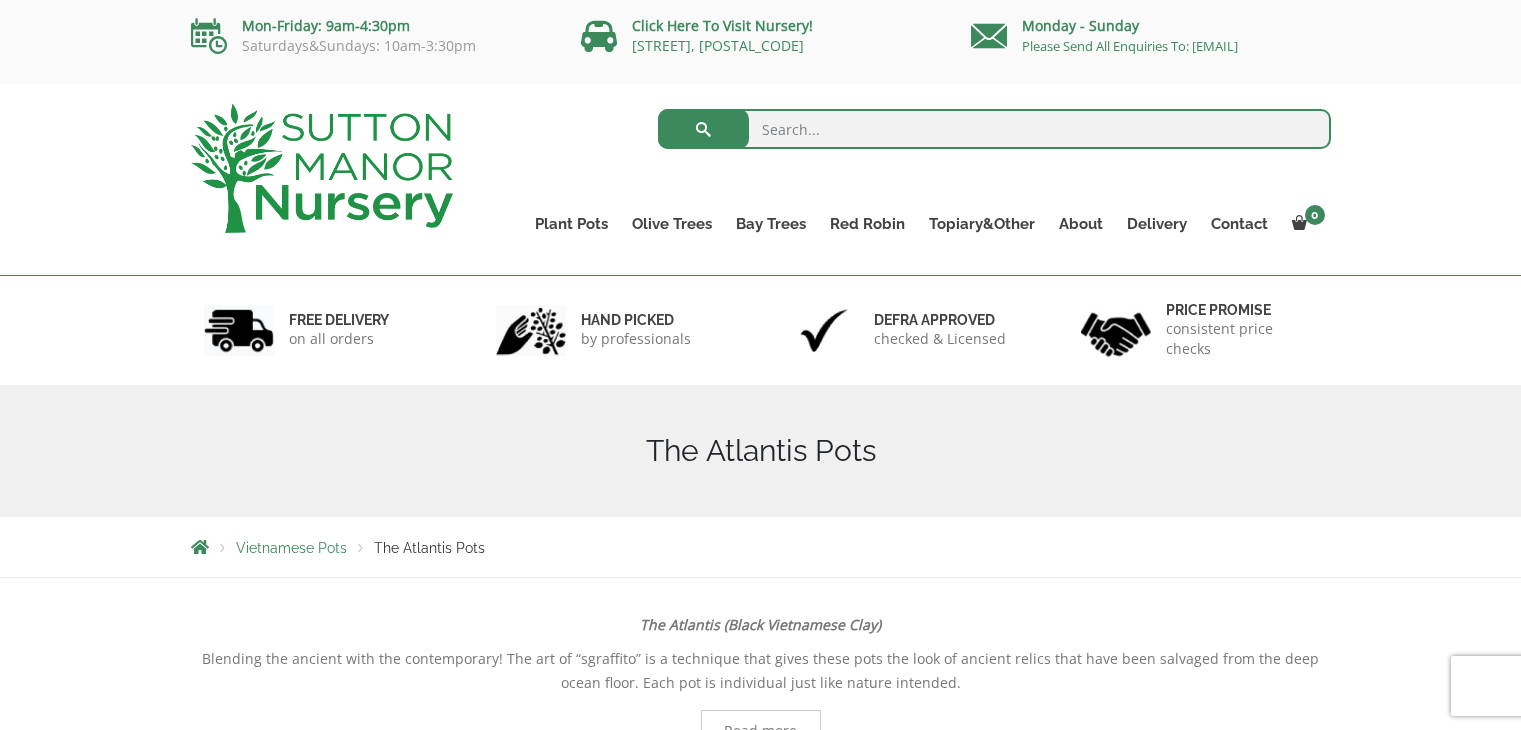 scroll, scrollTop: 0, scrollLeft: 0, axis: both 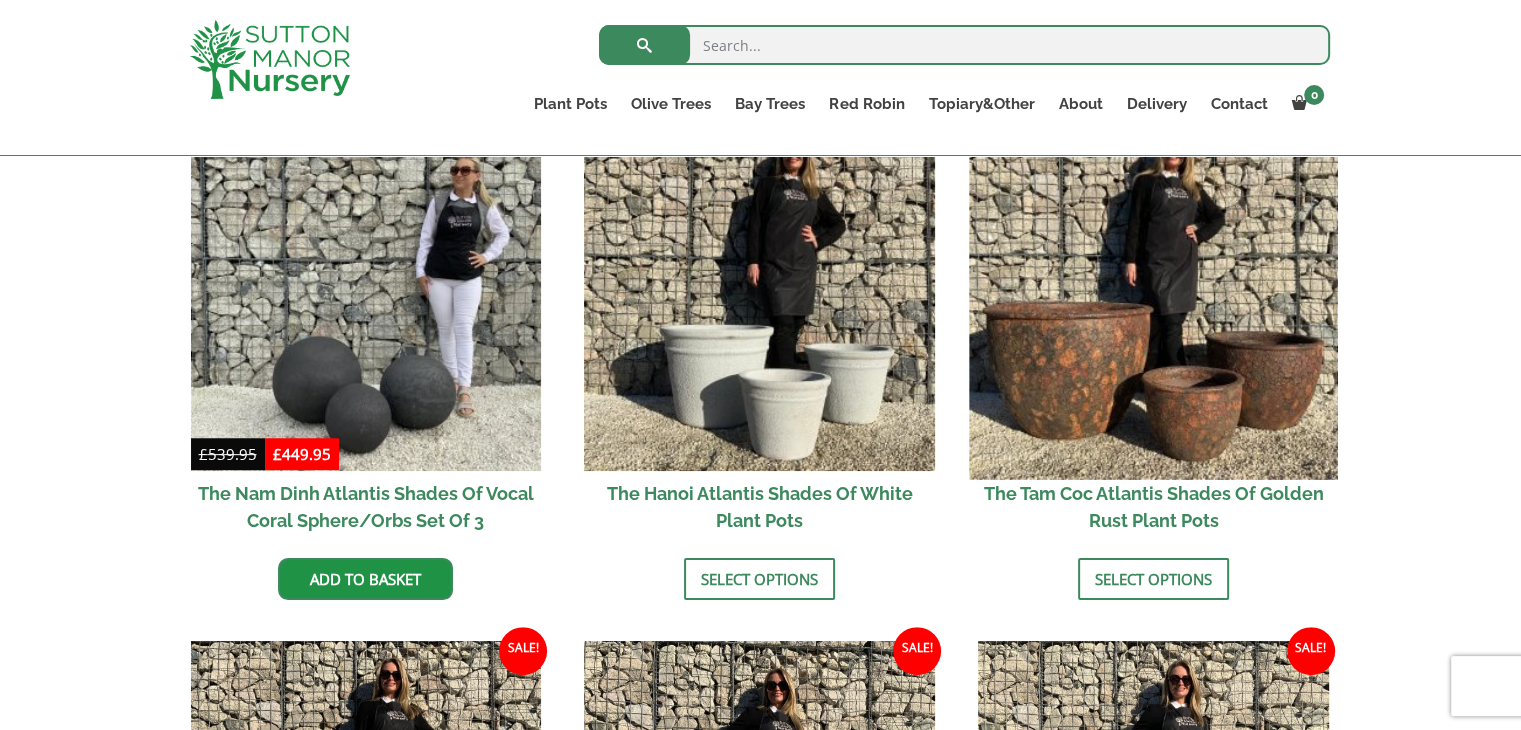 click at bounding box center (1153, 295) 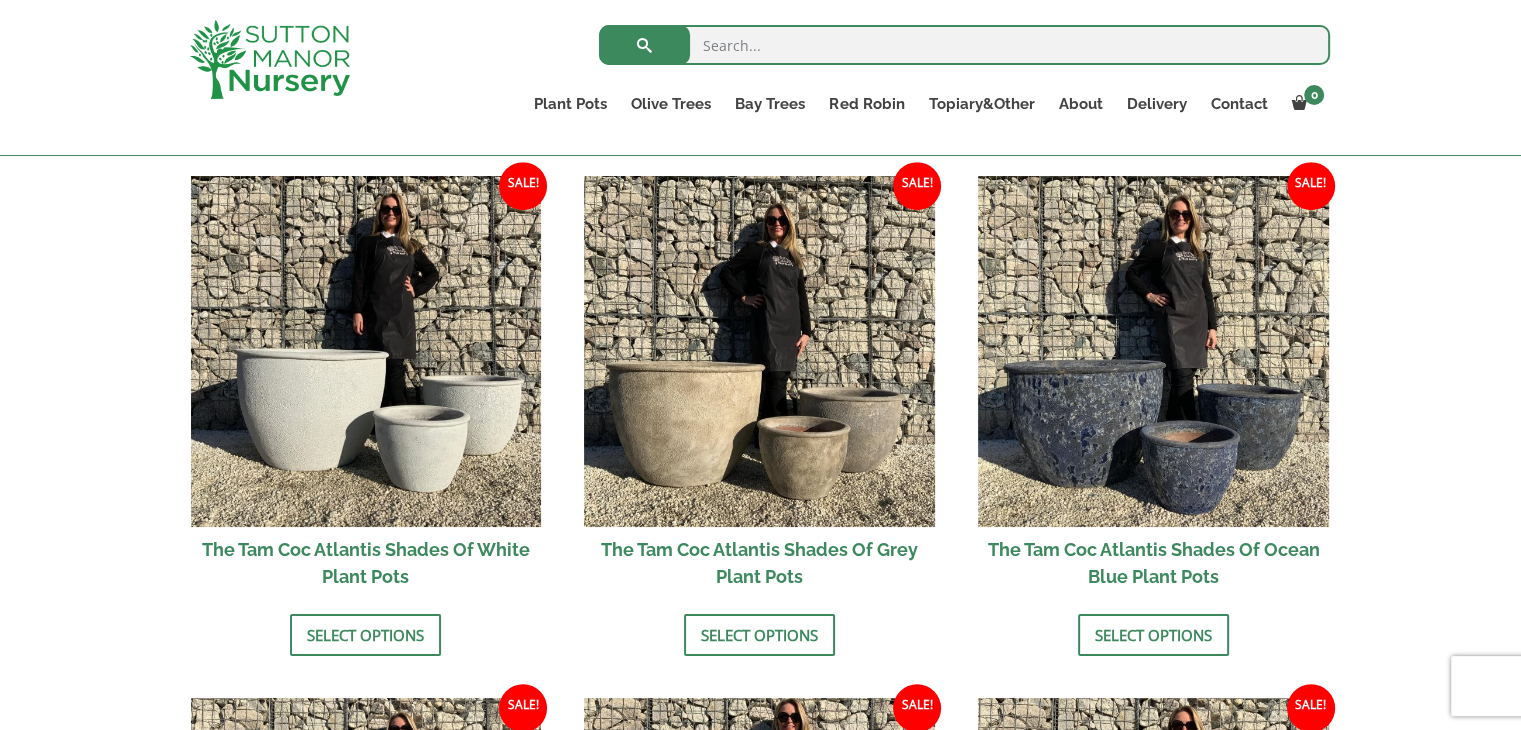 scroll, scrollTop: 1200, scrollLeft: 0, axis: vertical 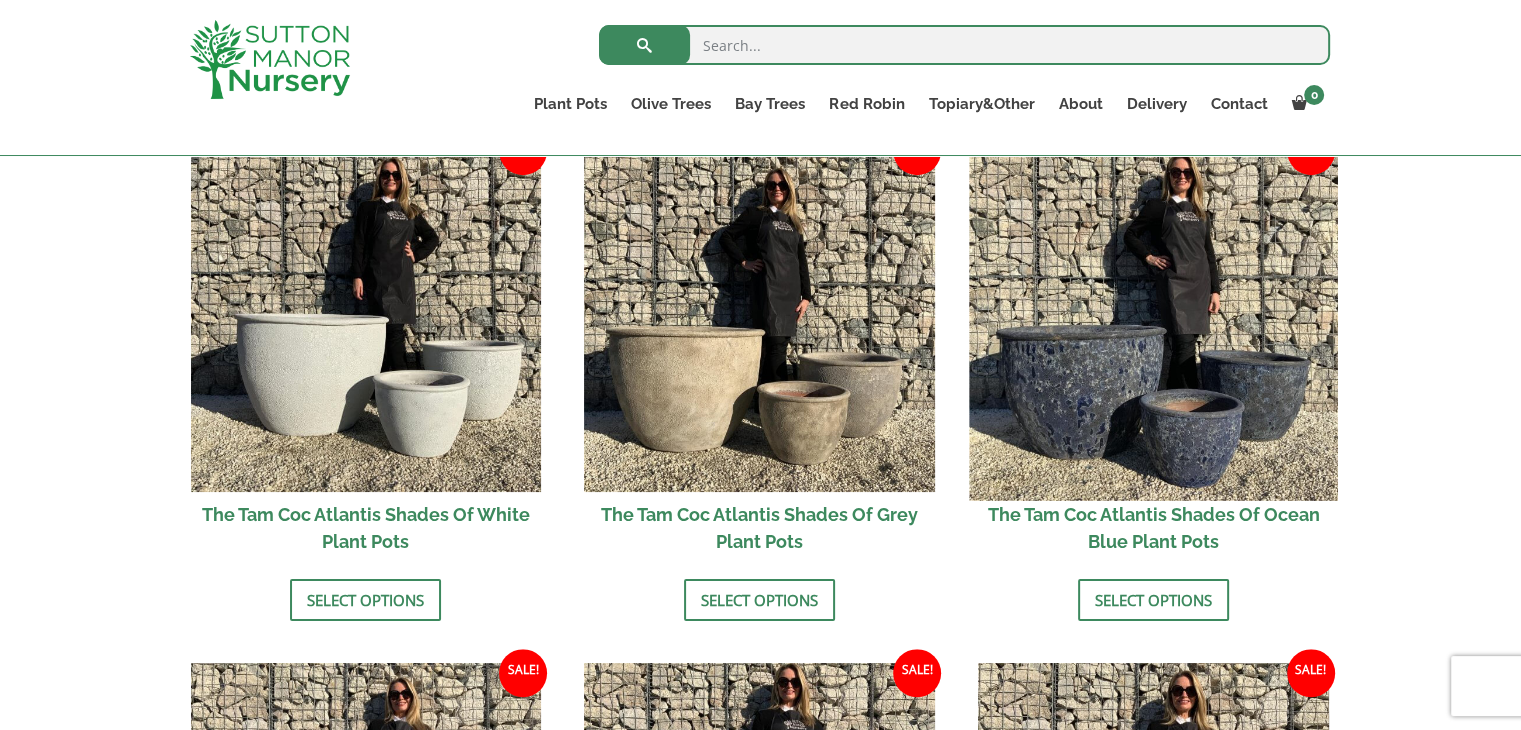 click at bounding box center (1153, 317) 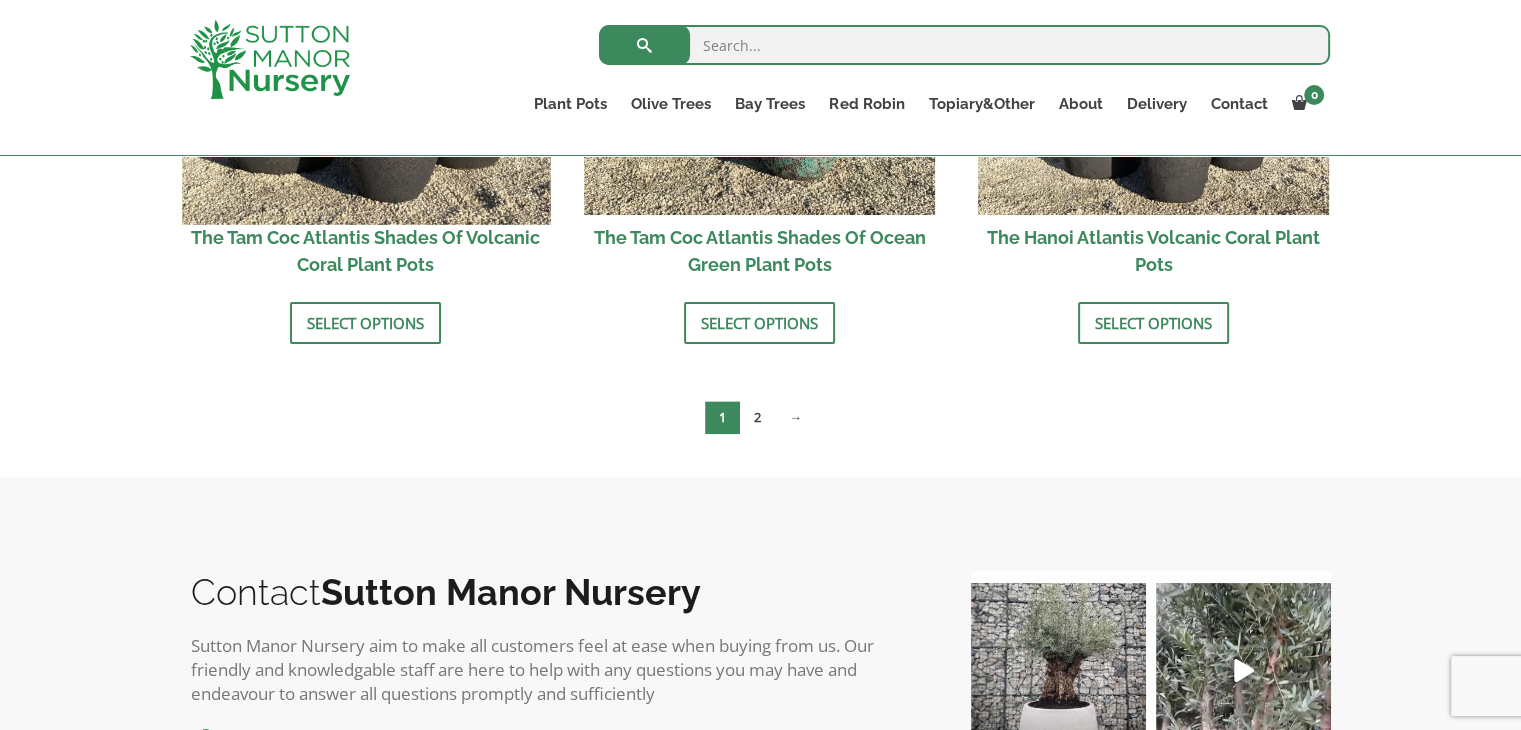 scroll, scrollTop: 2000, scrollLeft: 0, axis: vertical 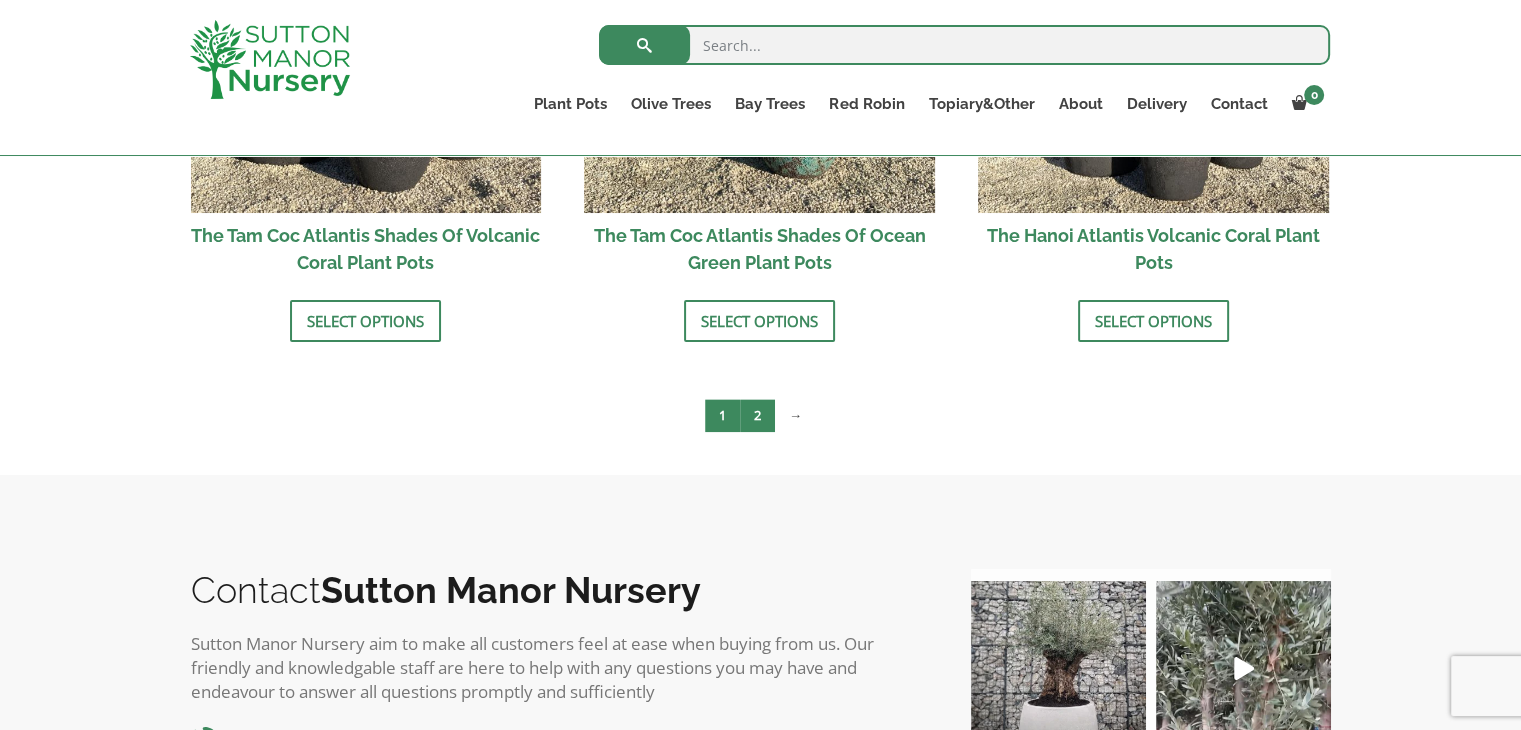 click on "2" at bounding box center [757, 415] 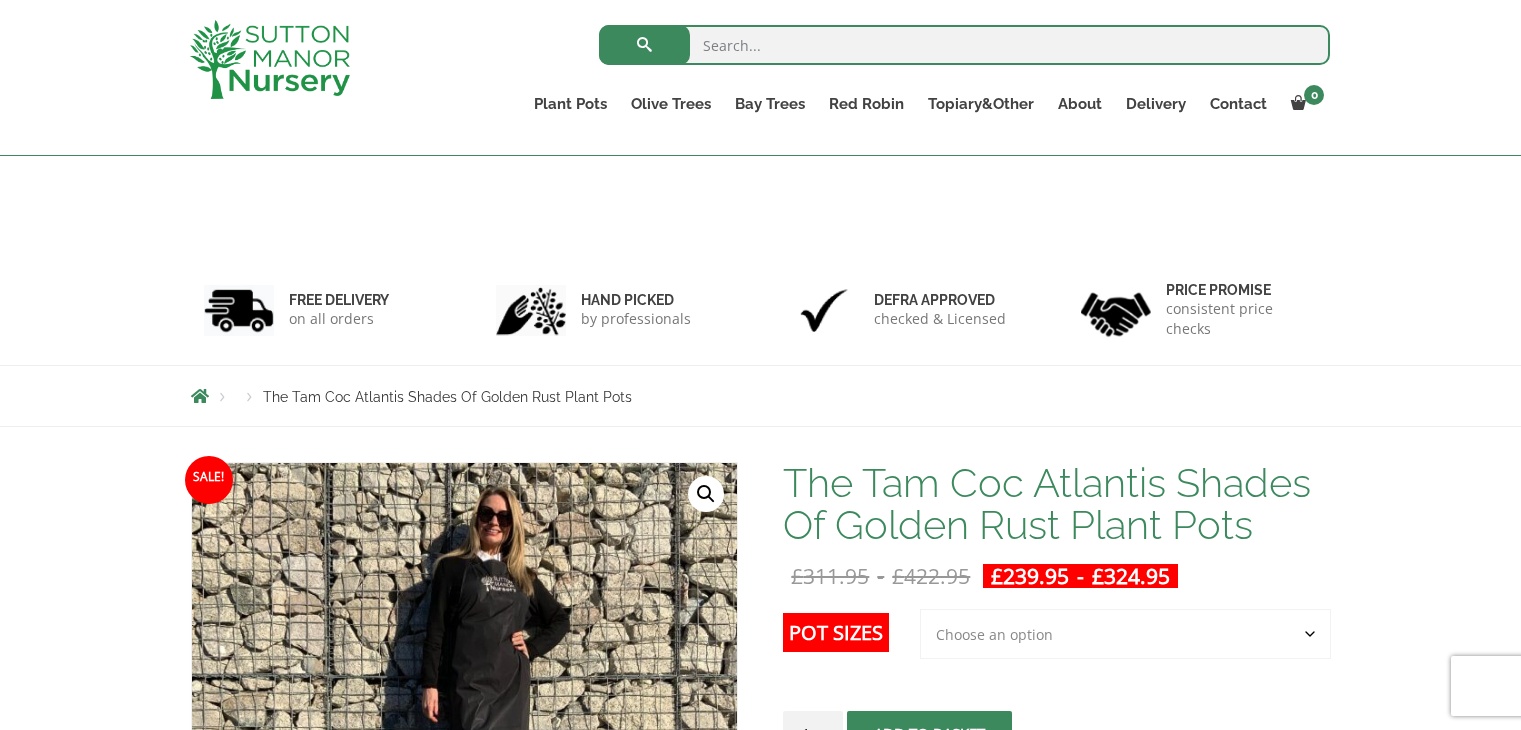 scroll, scrollTop: 200, scrollLeft: 0, axis: vertical 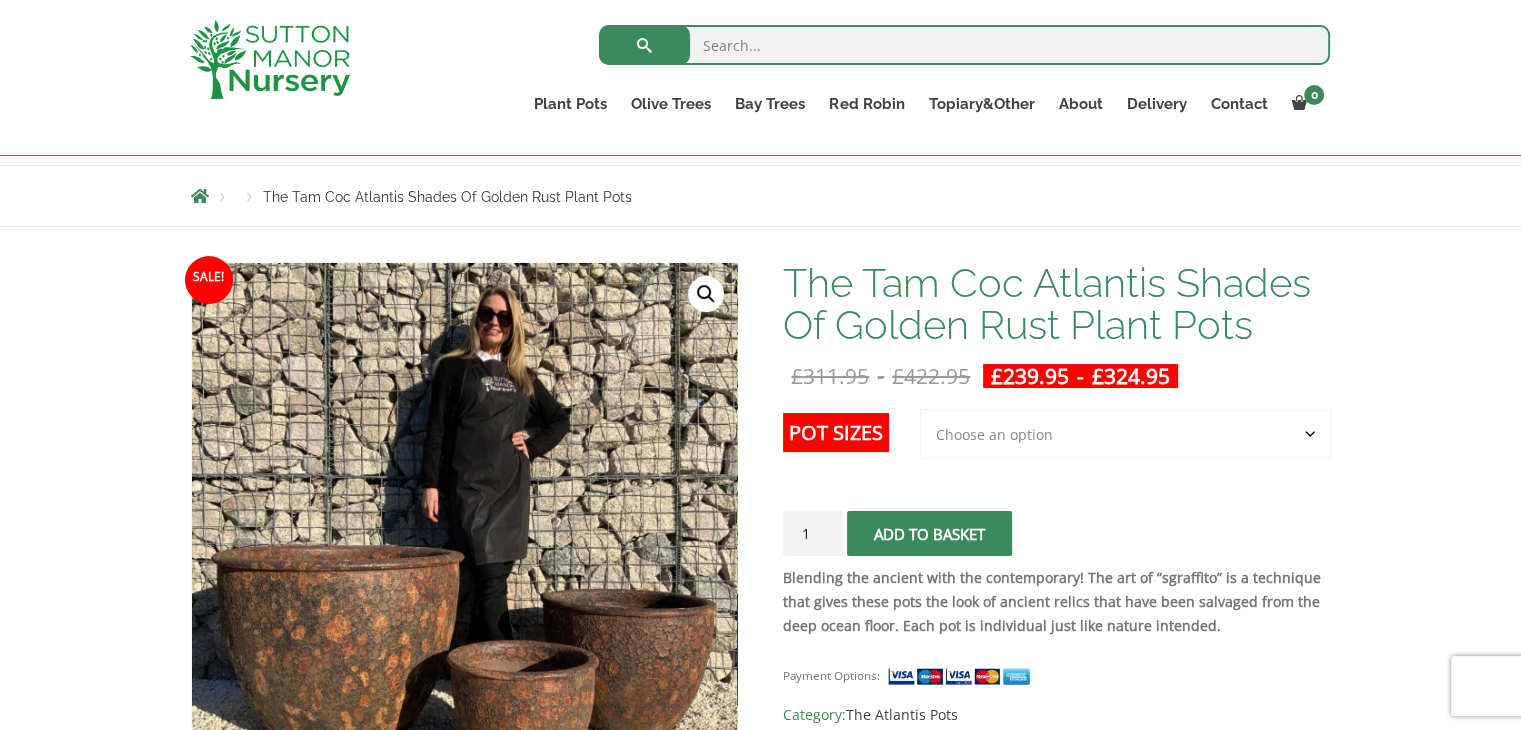click on "Choose an option 3rd to Largest Pot In The Picture 2nd to Largest Pot In The Picture" 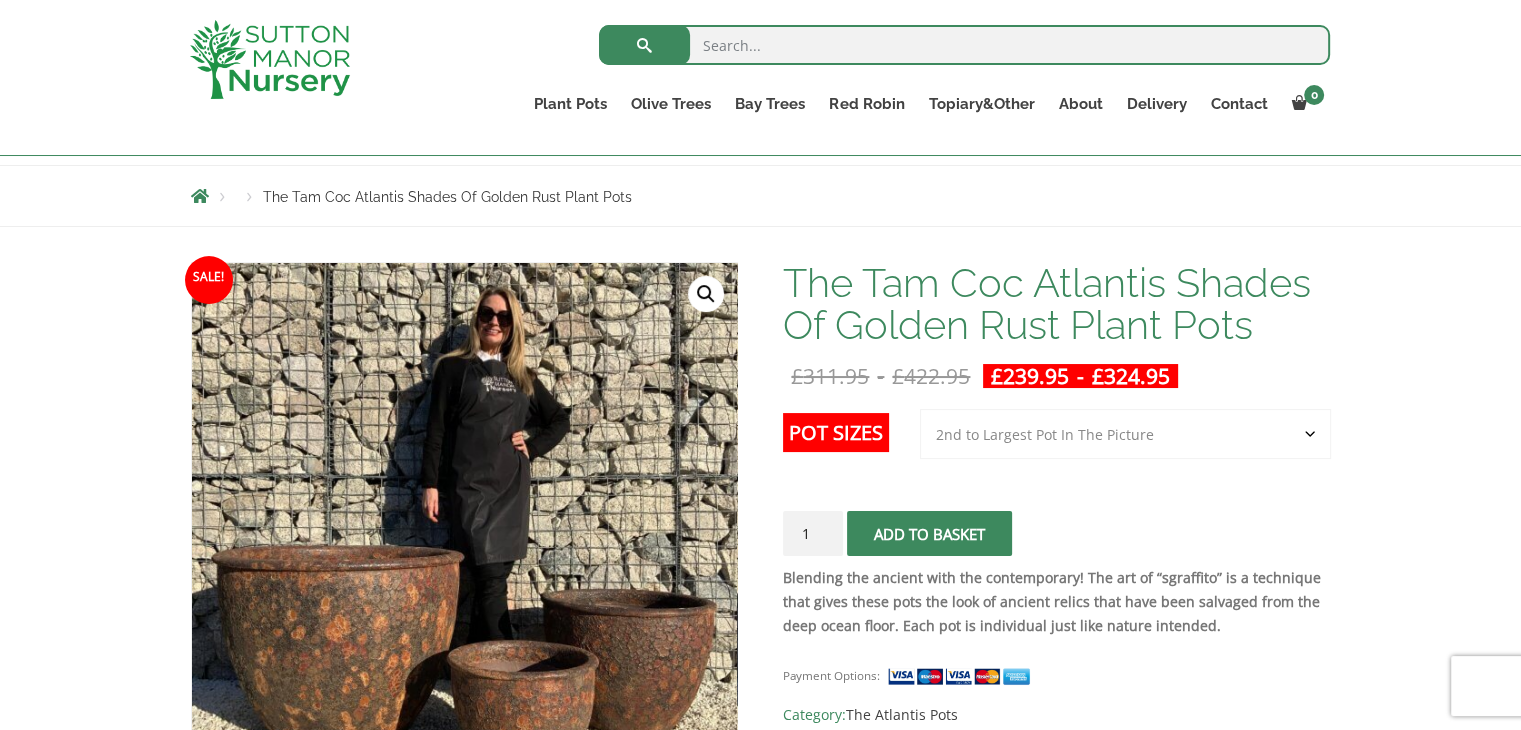 click on "Choose an option 3rd to Largest Pot In The Picture 2nd to Largest Pot In The Picture" 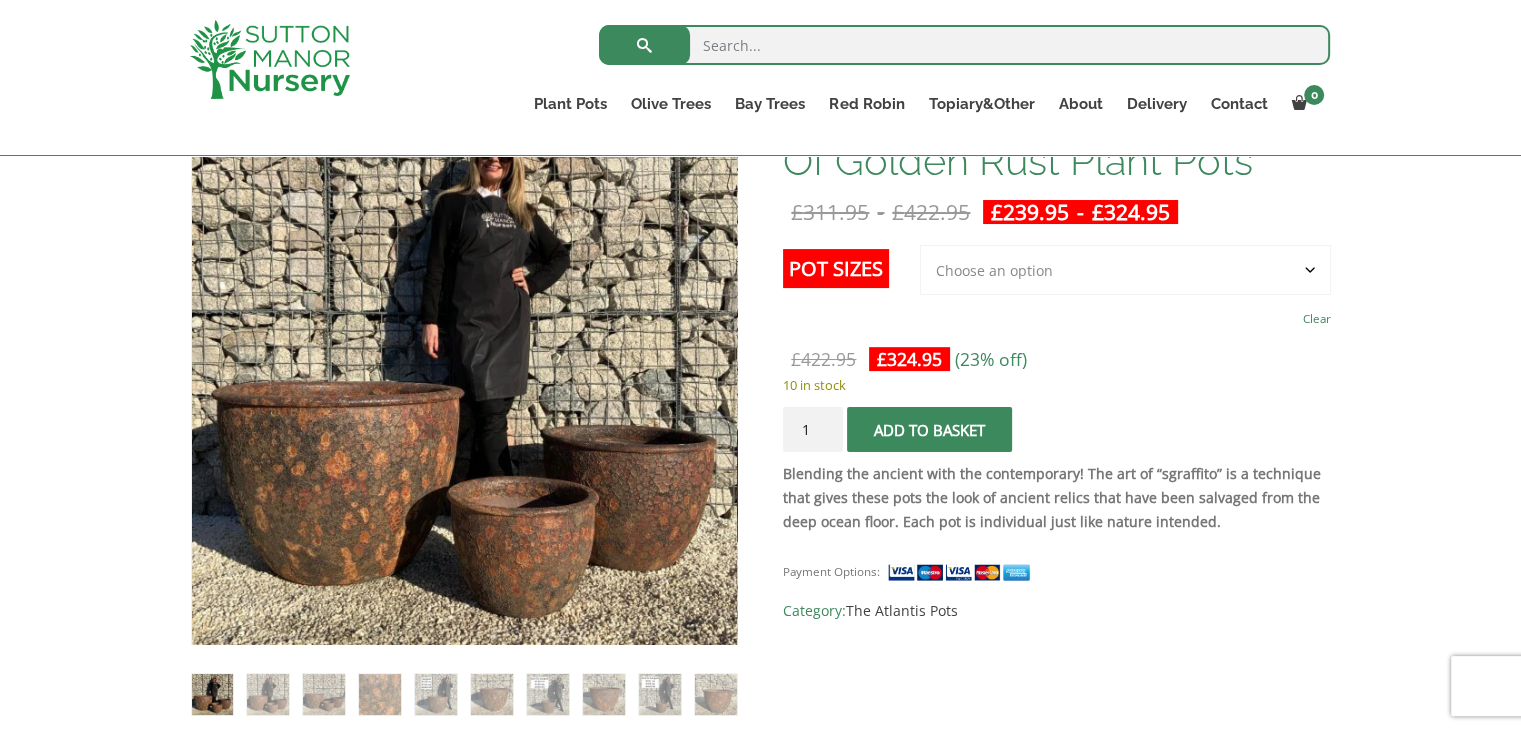 scroll, scrollTop: 400, scrollLeft: 0, axis: vertical 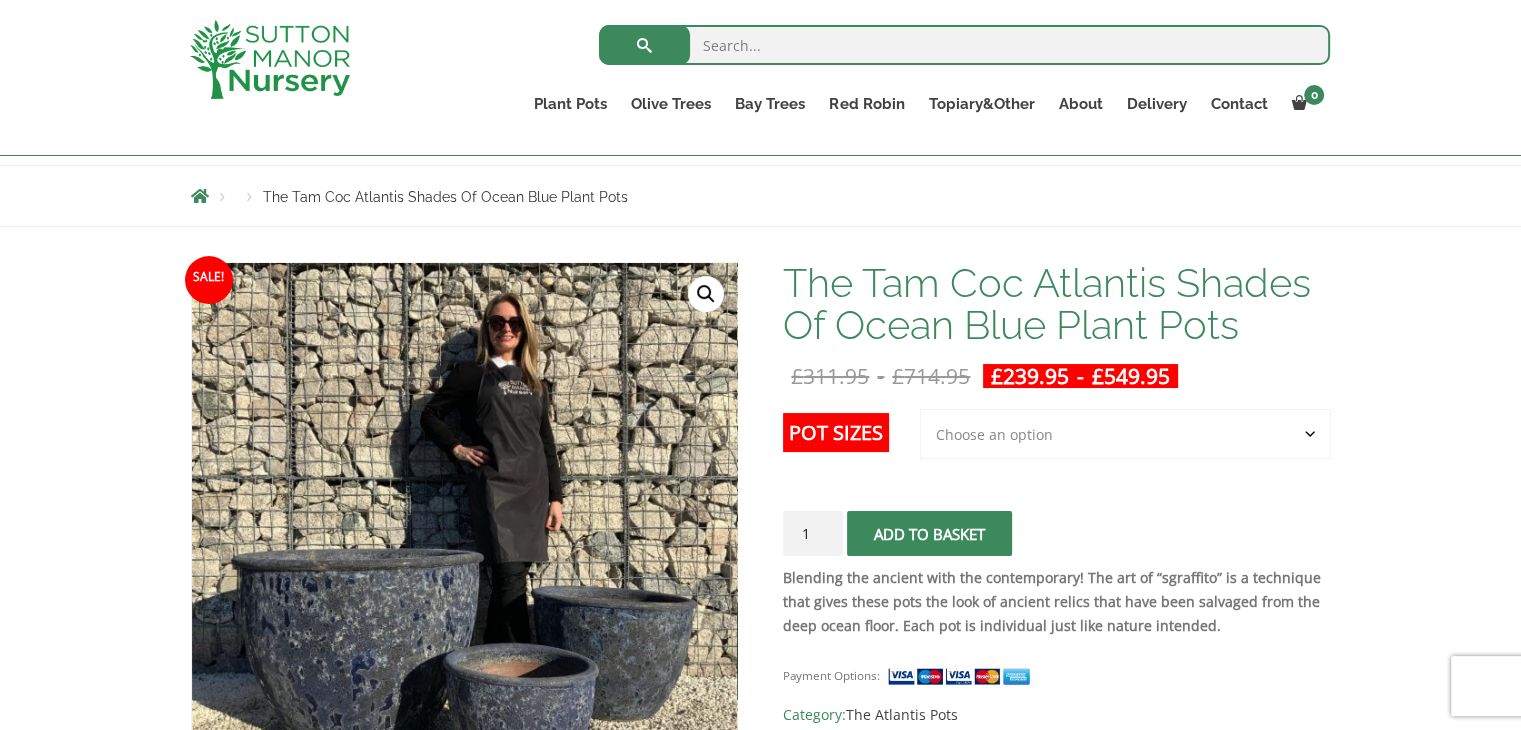 click on "Choose an option 3rd to Largest Pot In The Picture 2nd to Largest Pot In The Picture Largest pot In The Picture" 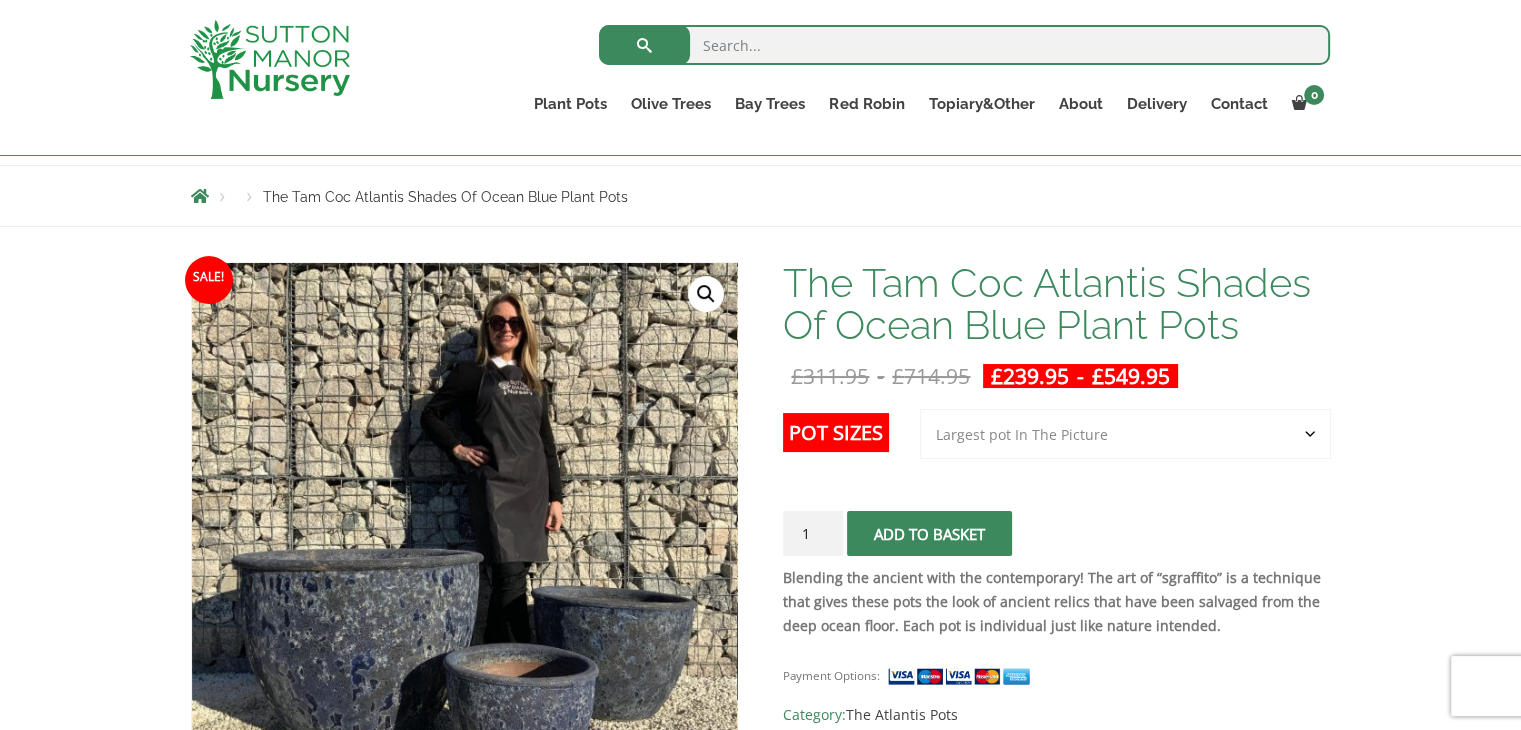 click on "Choose an option 3rd to Largest Pot In The Picture 2nd to Largest Pot In The Picture Largest pot In The Picture" 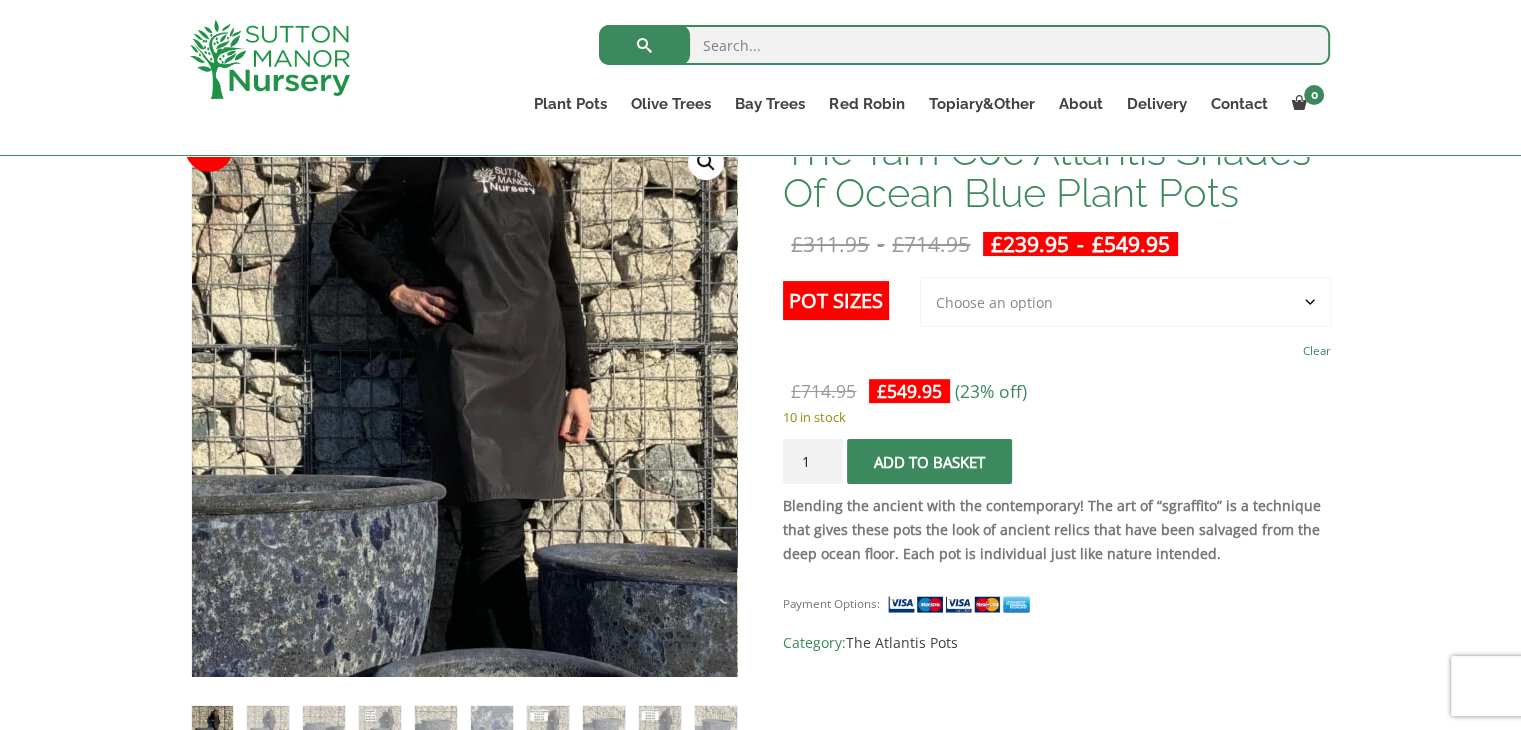scroll, scrollTop: 400, scrollLeft: 0, axis: vertical 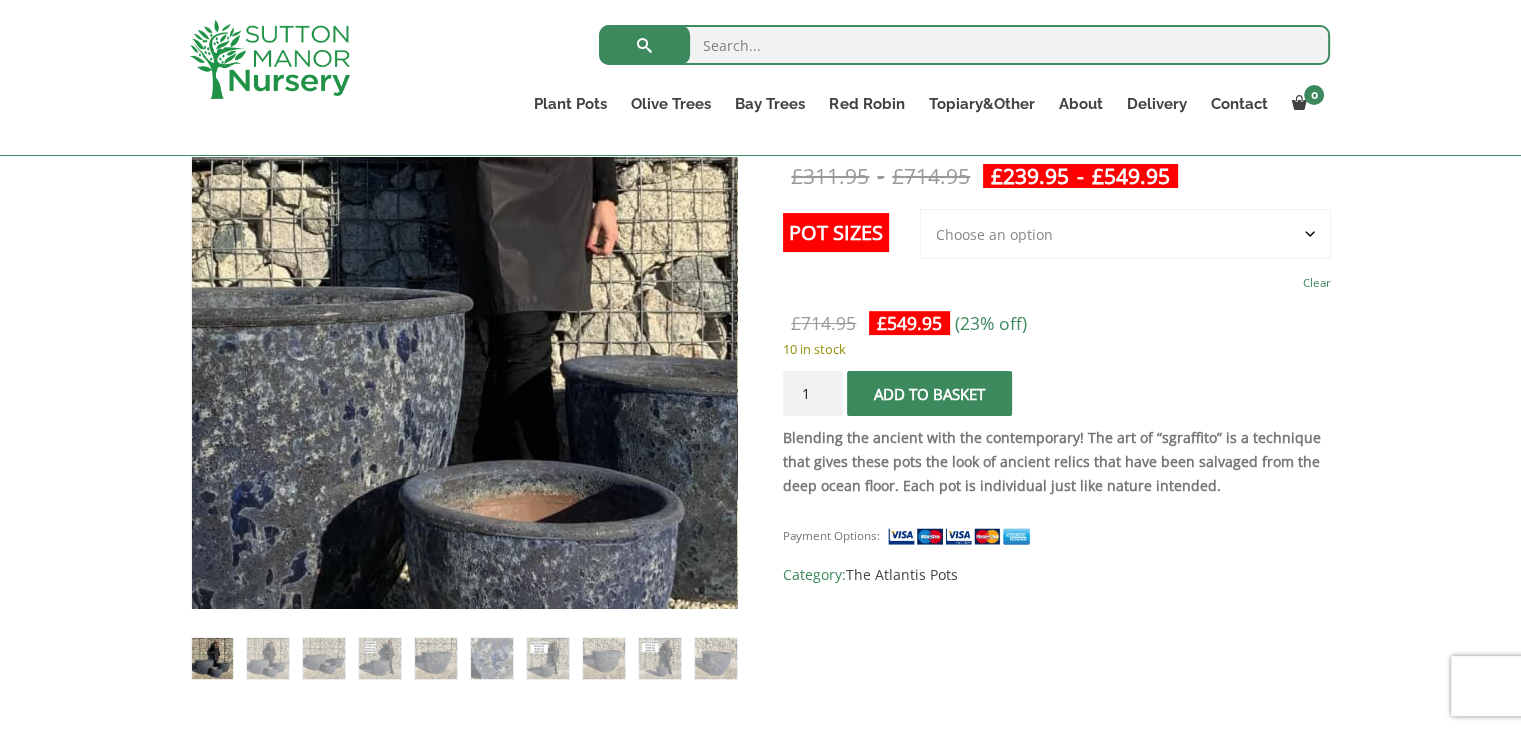 click at bounding box center (438, 264) 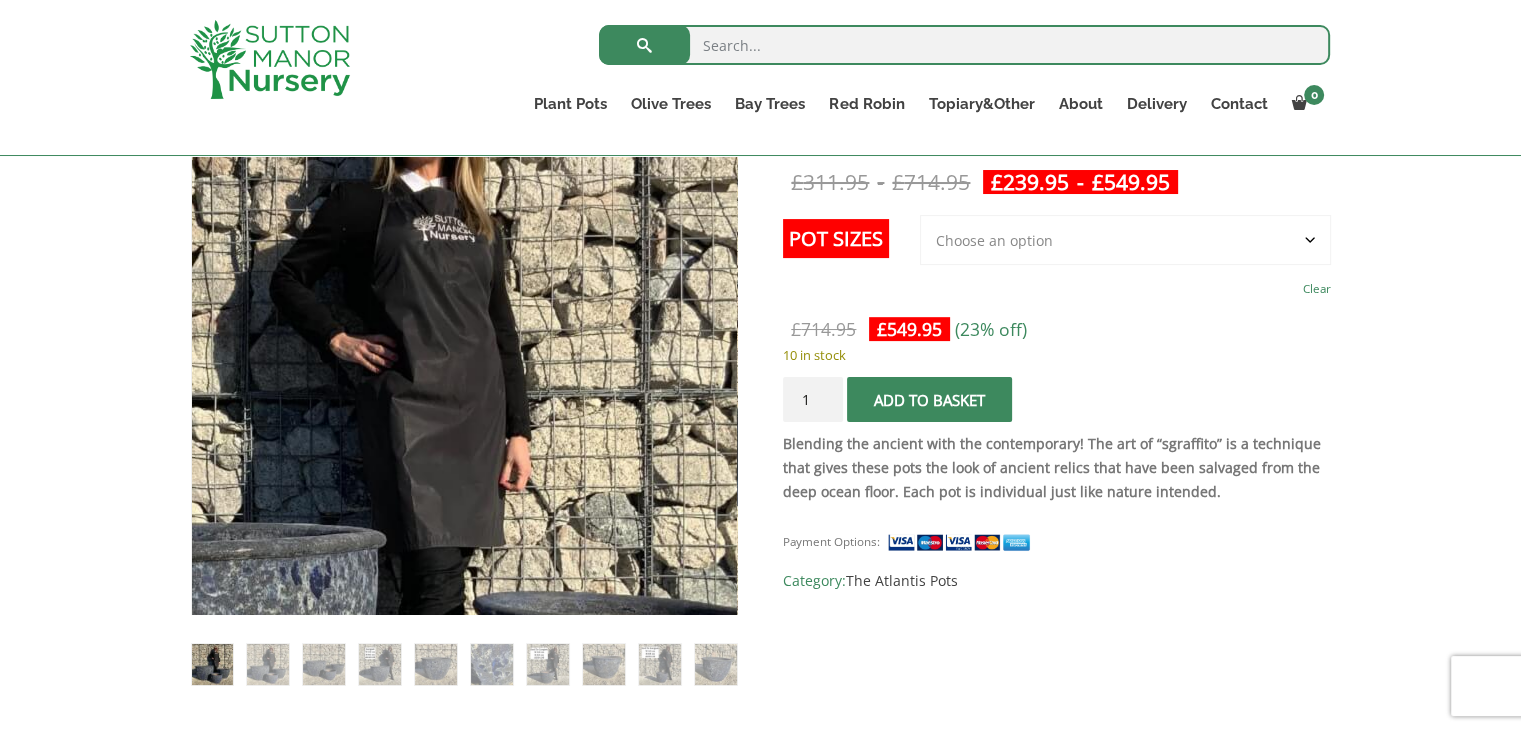 scroll, scrollTop: 400, scrollLeft: 0, axis: vertical 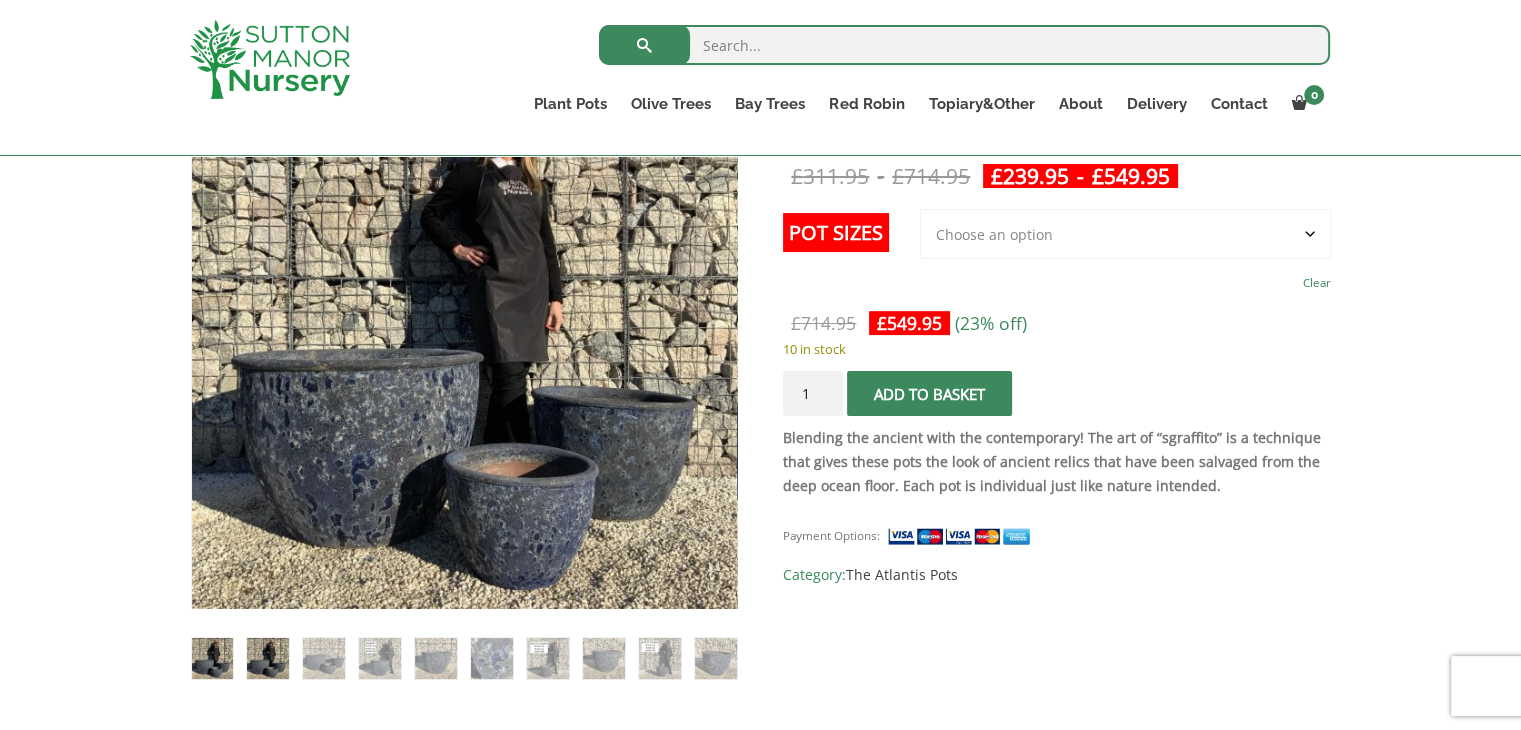 click at bounding box center [267, 658] 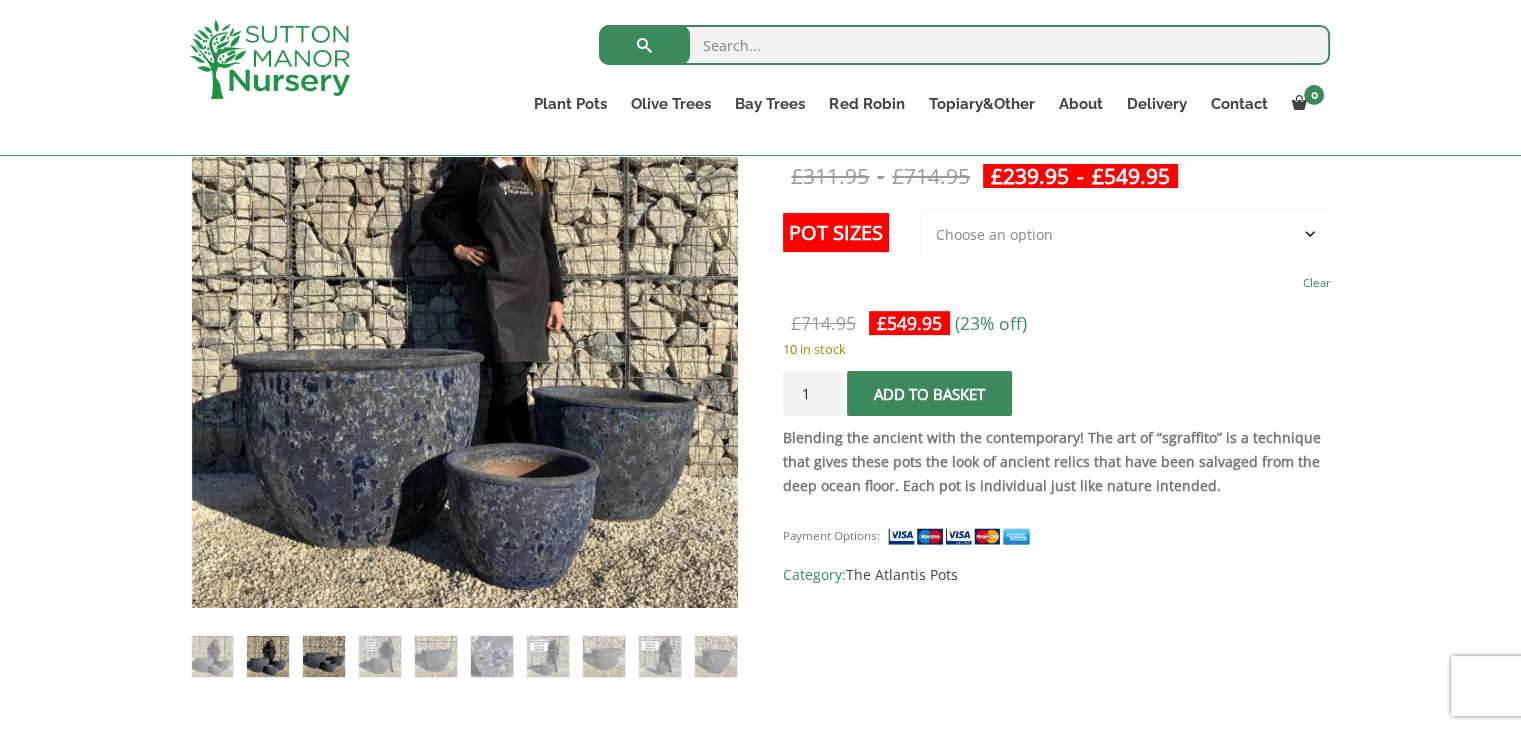click at bounding box center [323, 656] 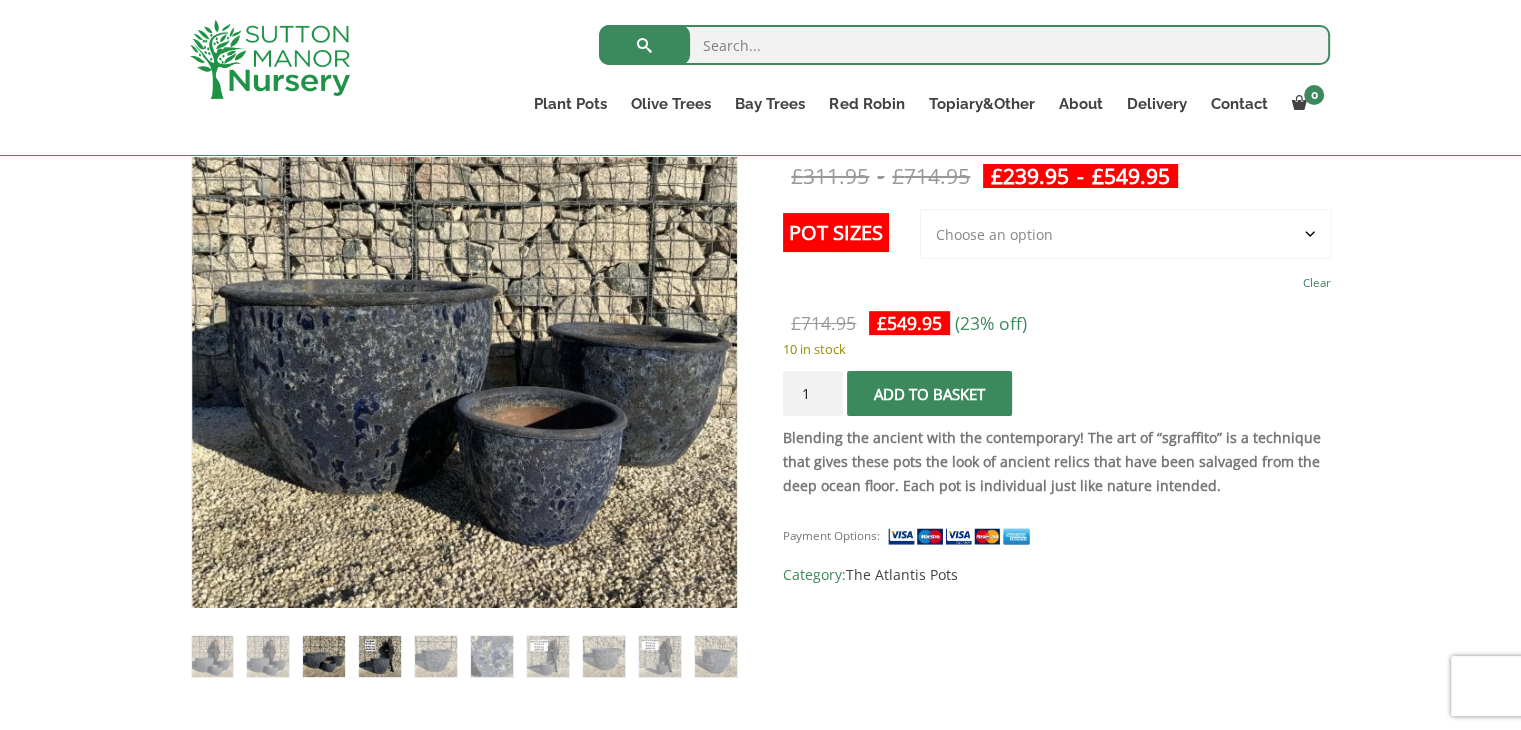 click at bounding box center [379, 656] 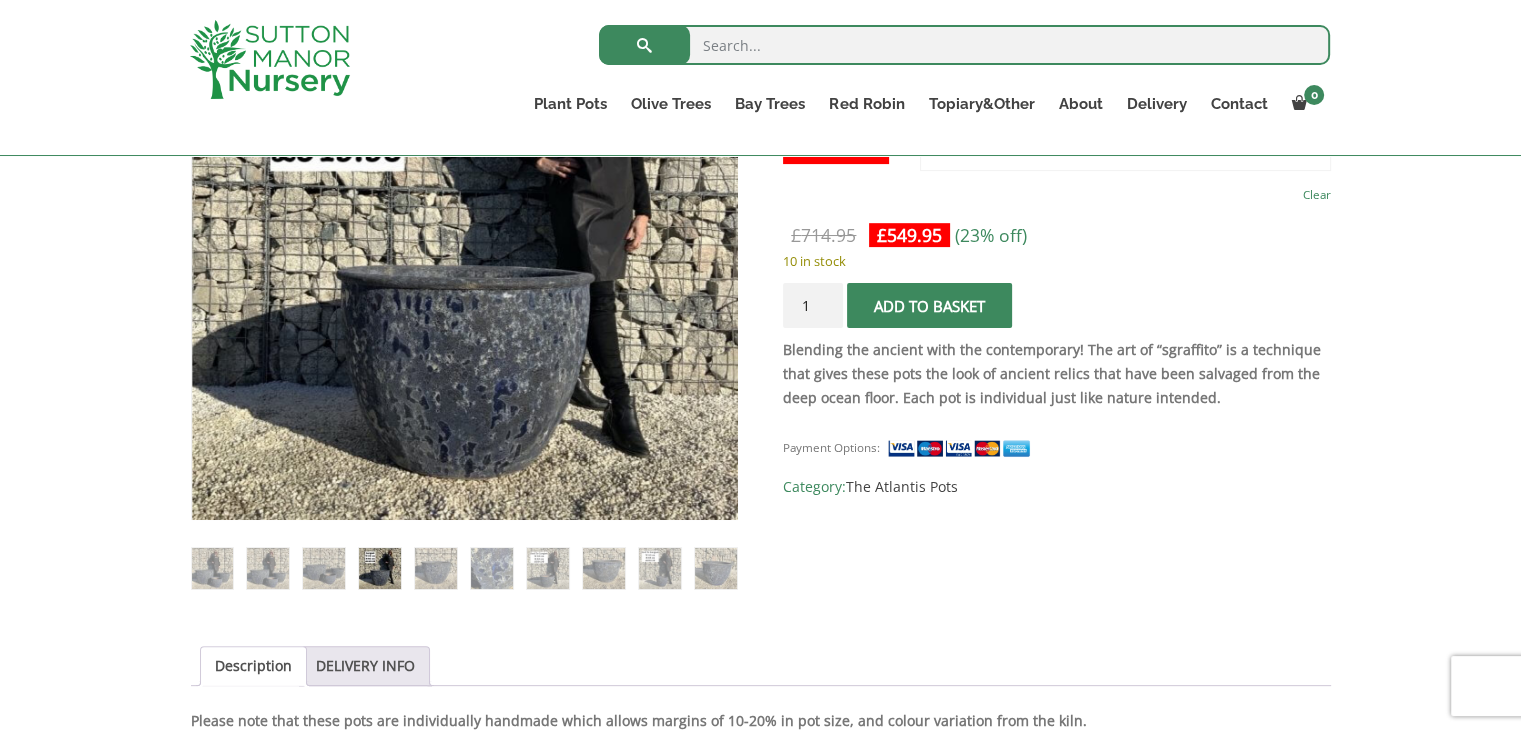 scroll, scrollTop: 500, scrollLeft: 0, axis: vertical 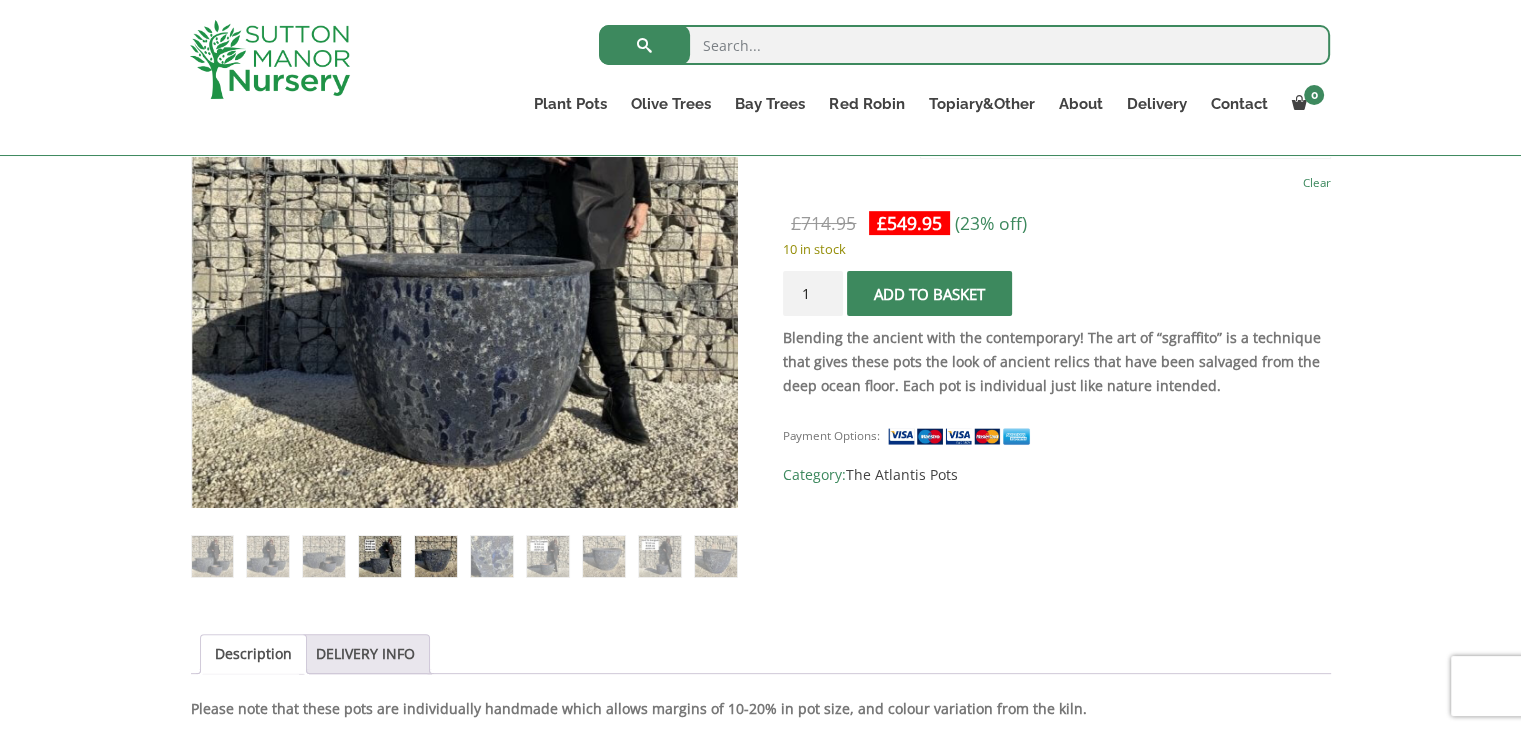 click at bounding box center [435, 556] 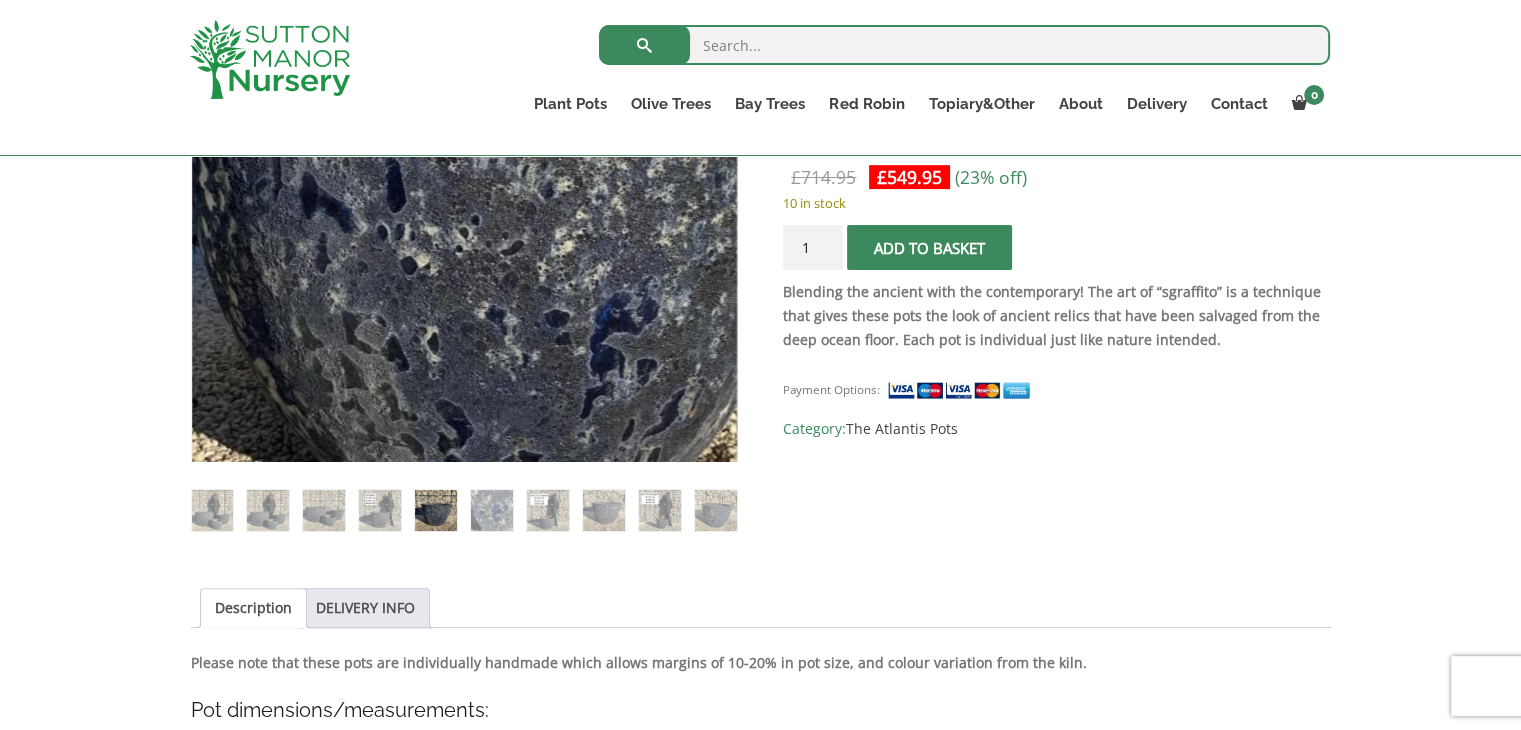 scroll, scrollTop: 600, scrollLeft: 0, axis: vertical 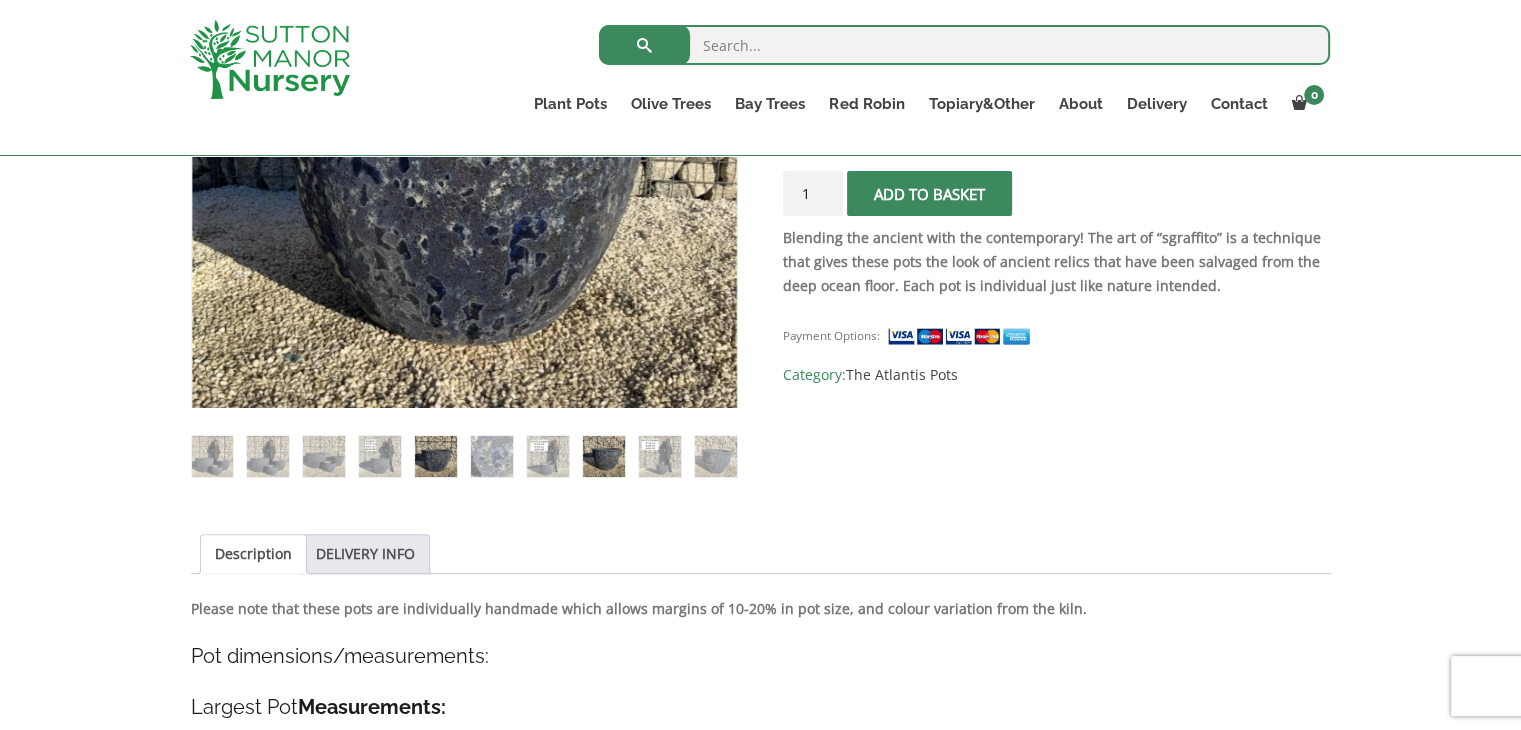 click at bounding box center [603, 456] 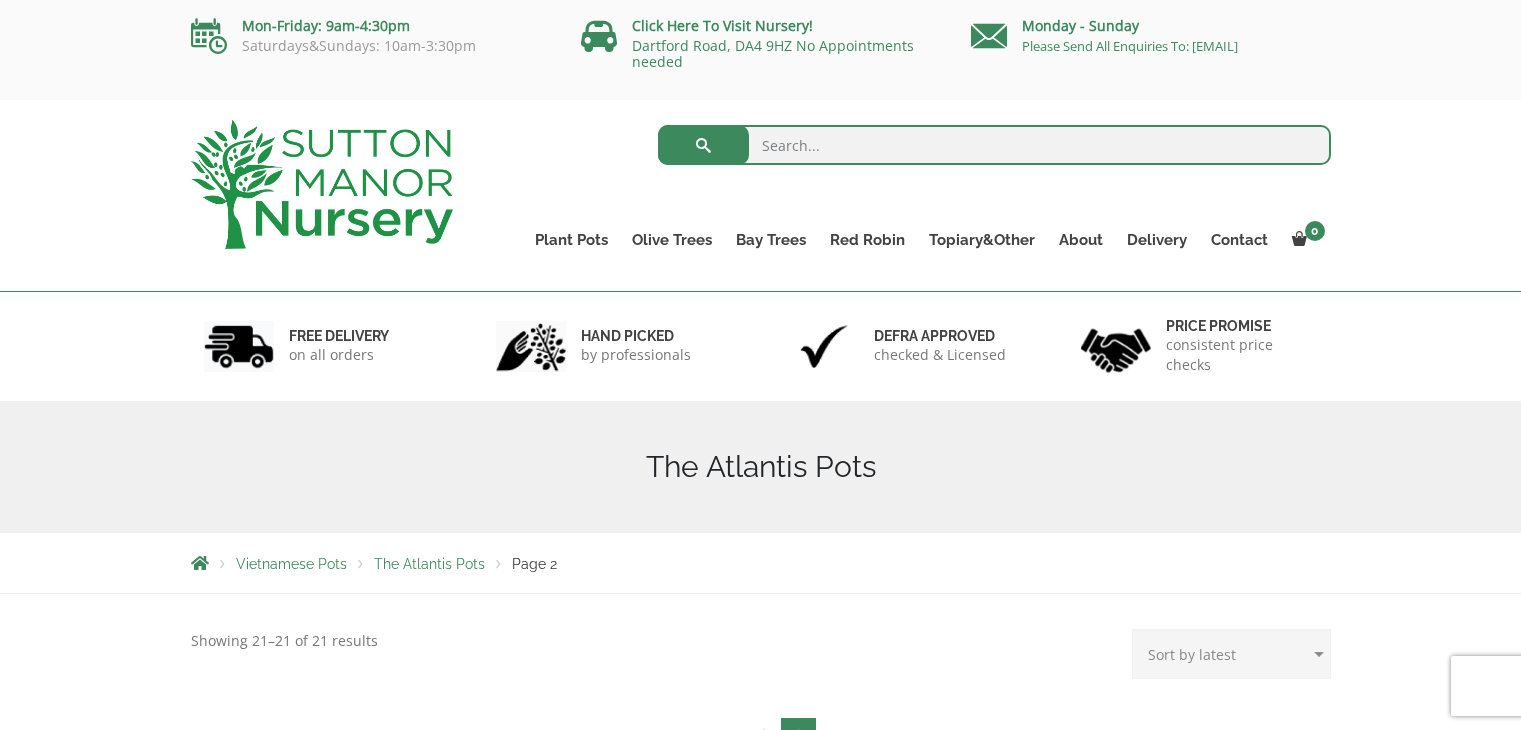 scroll, scrollTop: 0, scrollLeft: 0, axis: both 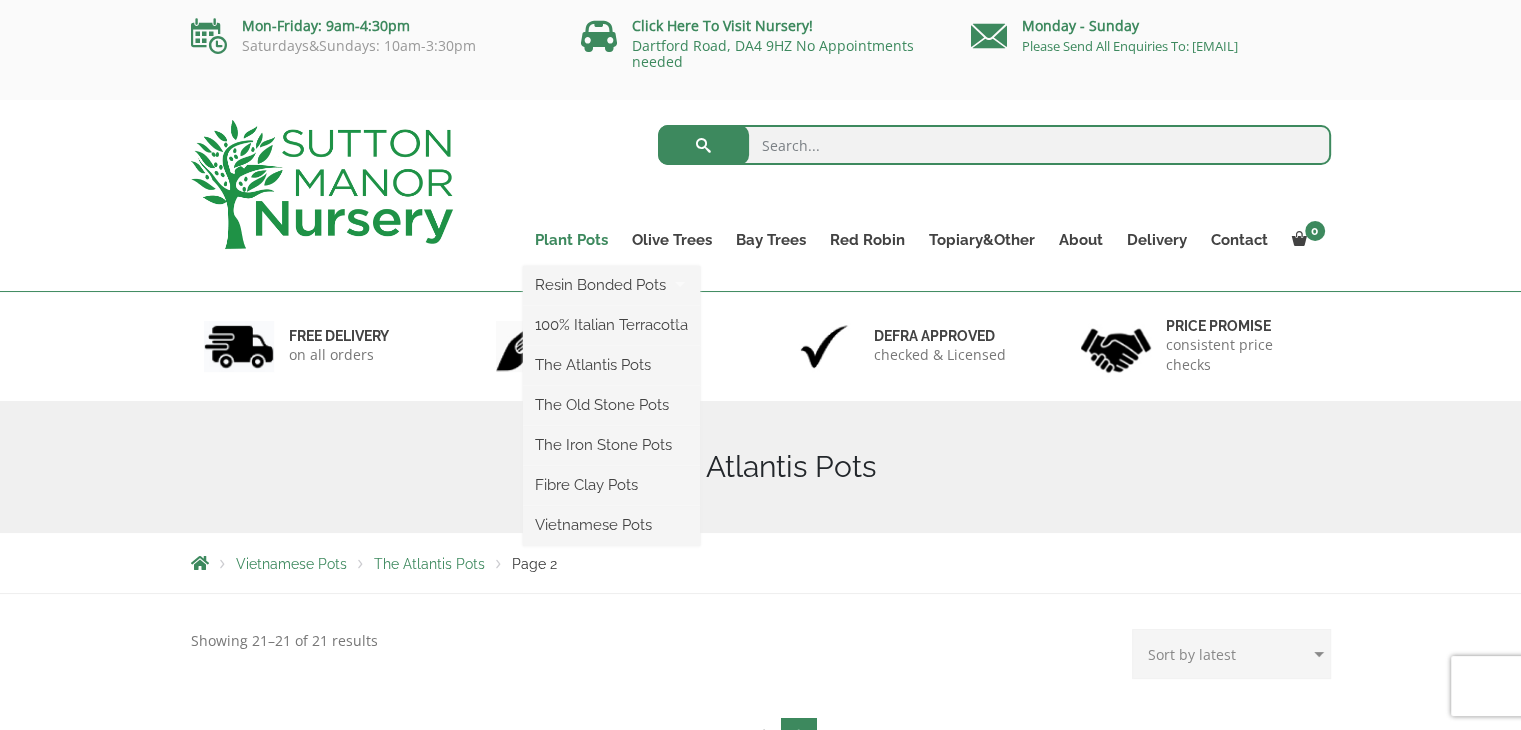 click on "Plant Pots" at bounding box center (571, 240) 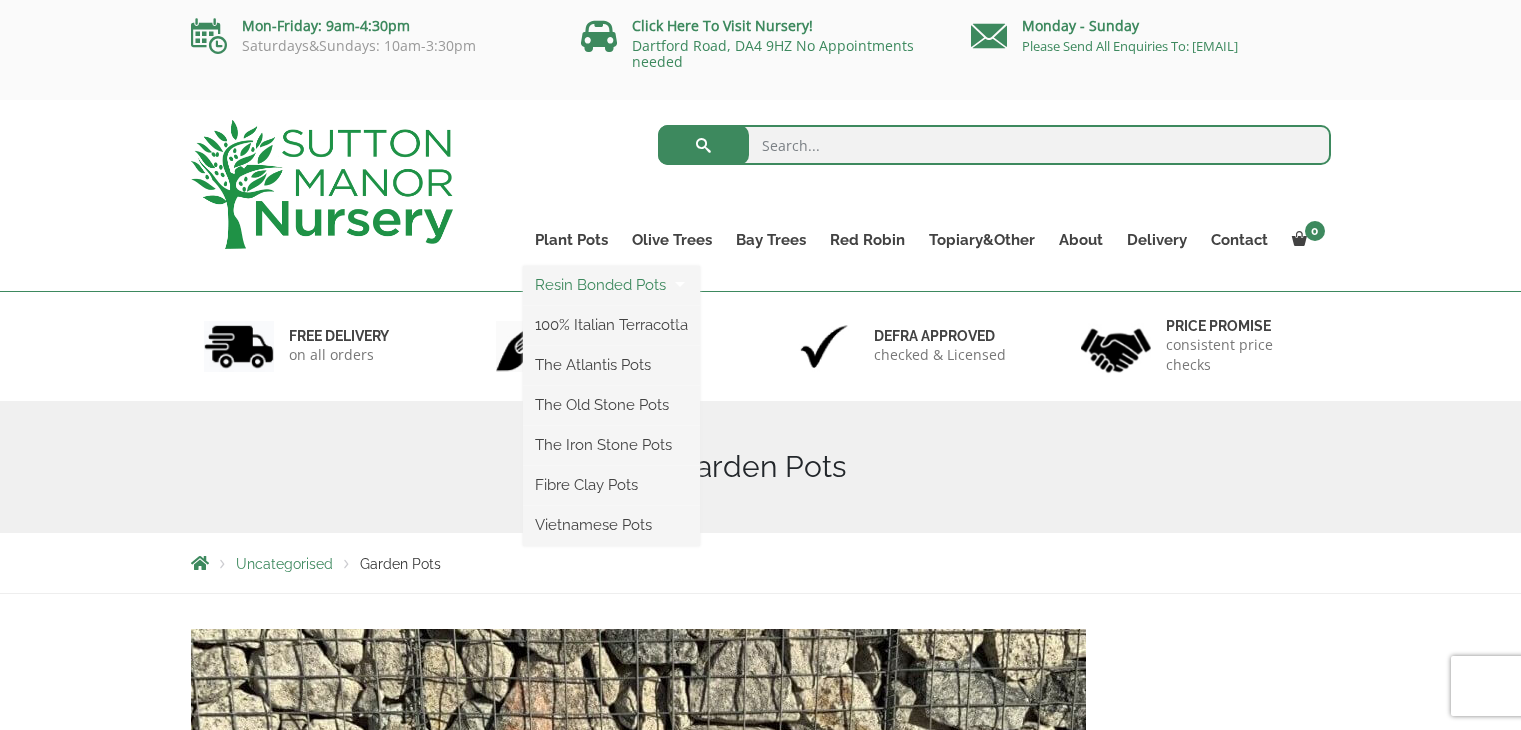 scroll, scrollTop: 0, scrollLeft: 0, axis: both 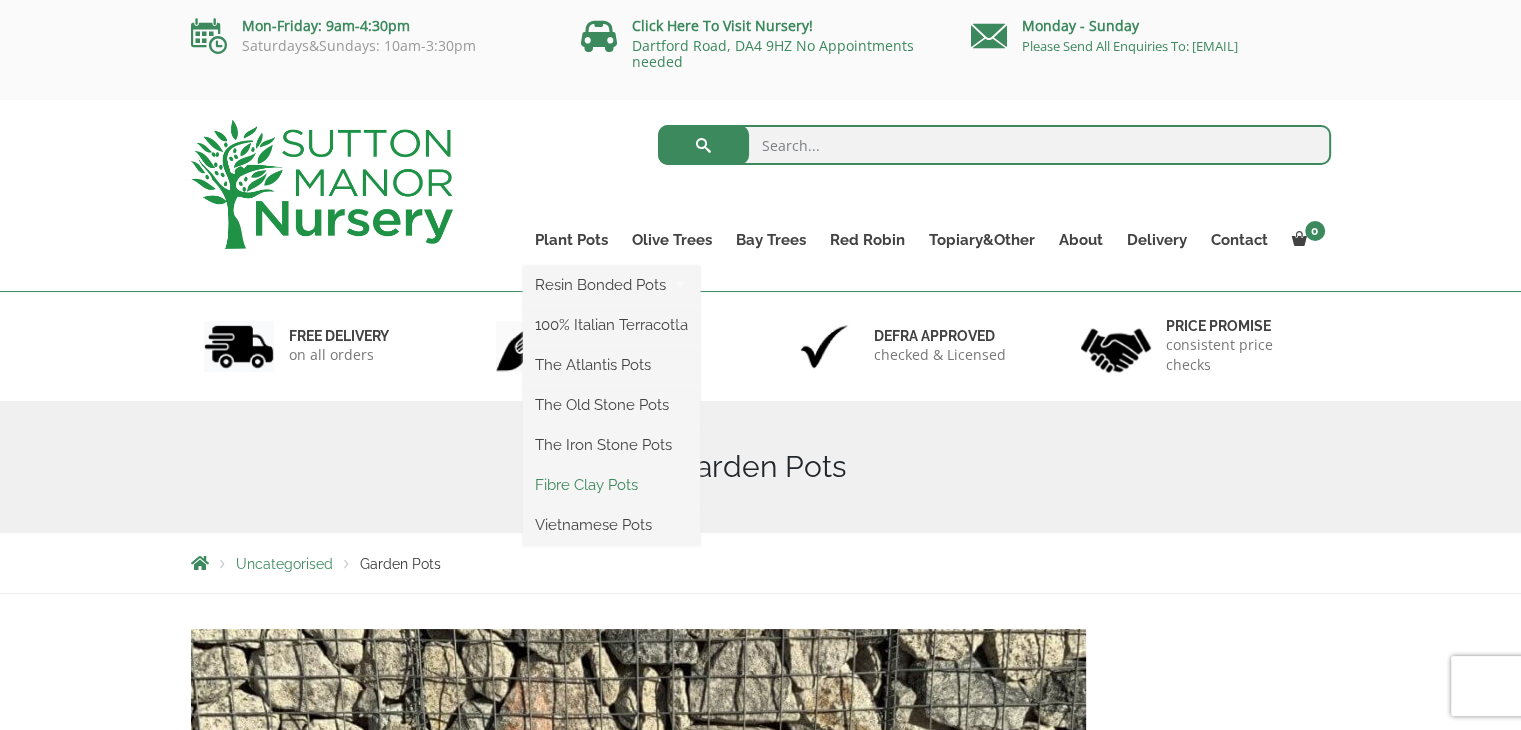 click on "Fibre Clay Pots" at bounding box center (611, 485) 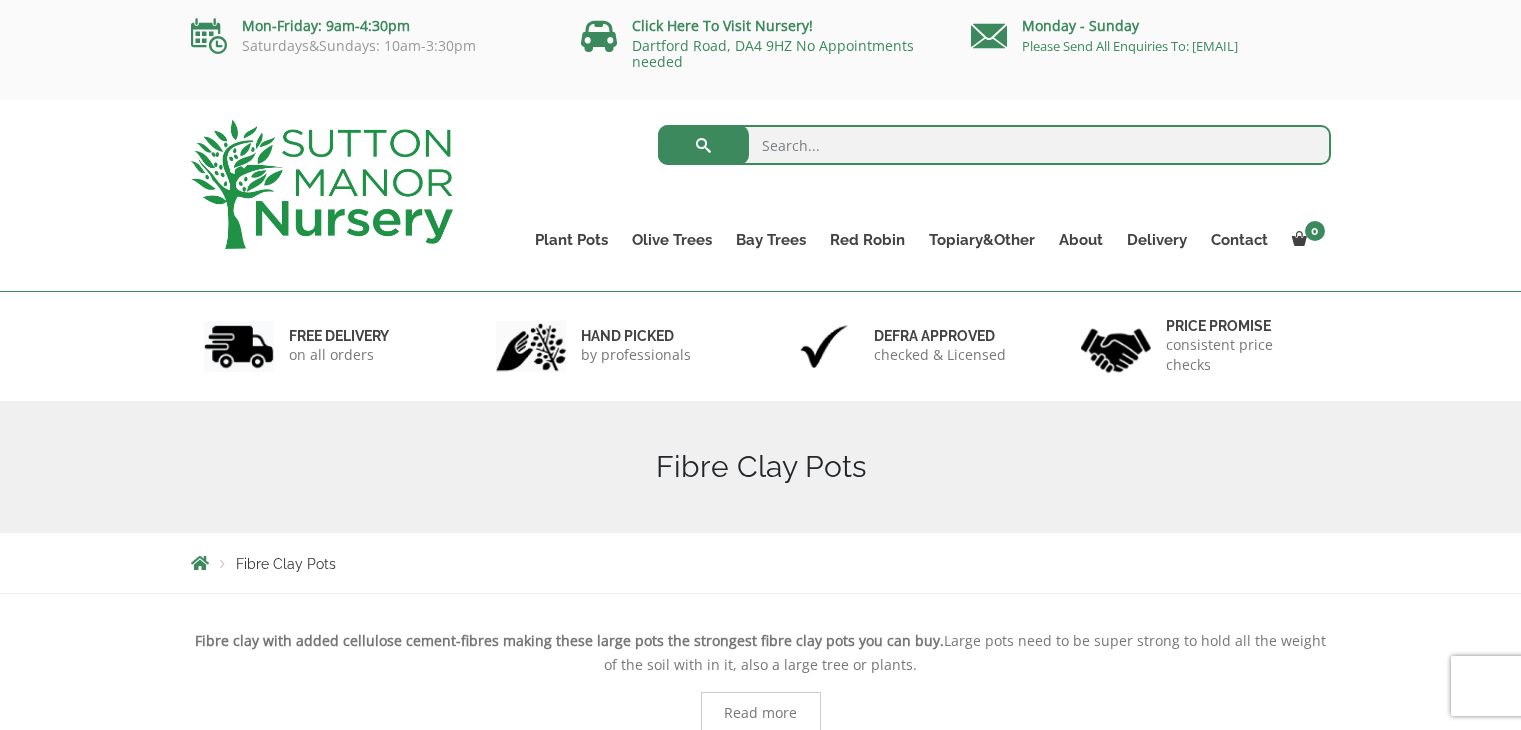 scroll, scrollTop: 0, scrollLeft: 0, axis: both 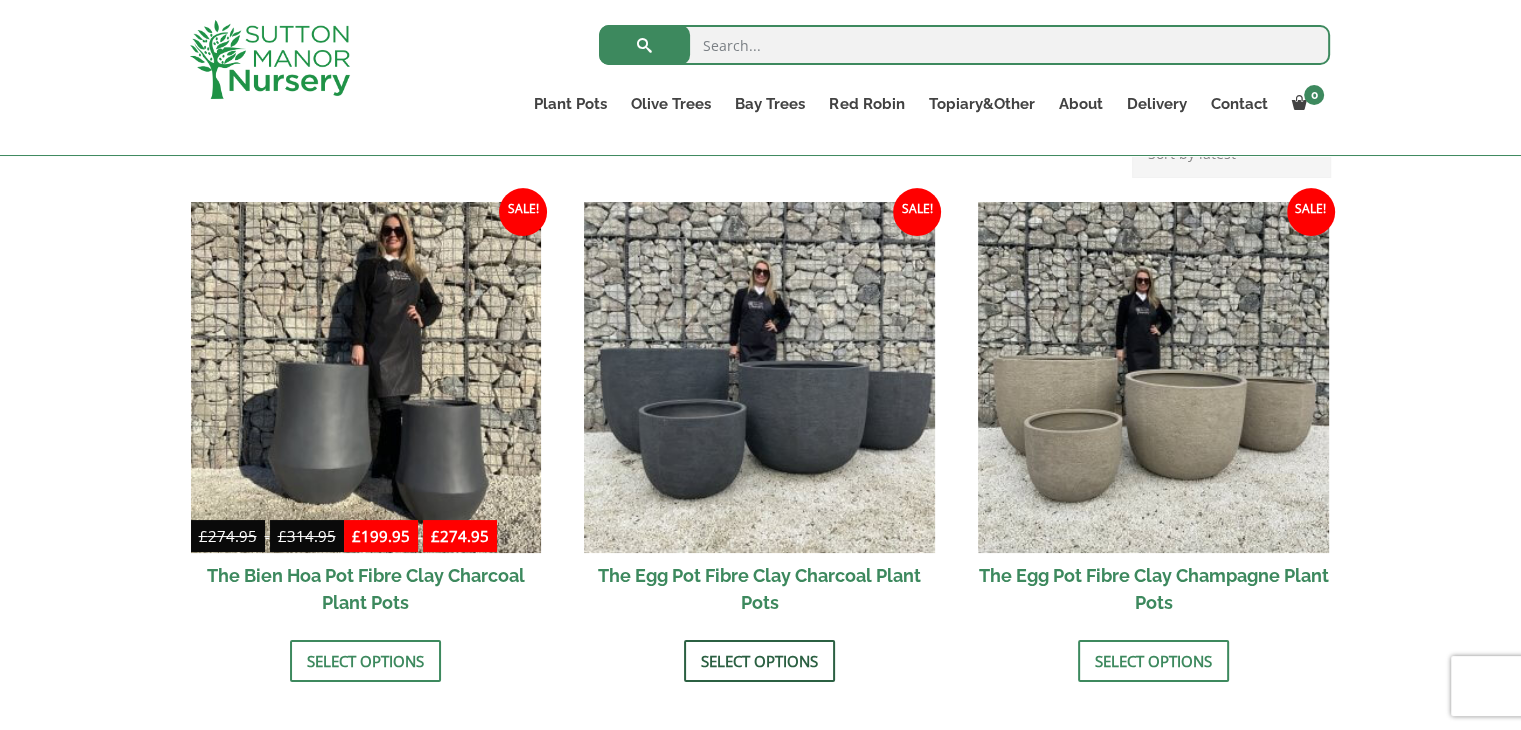 click on "Select options" at bounding box center [759, 661] 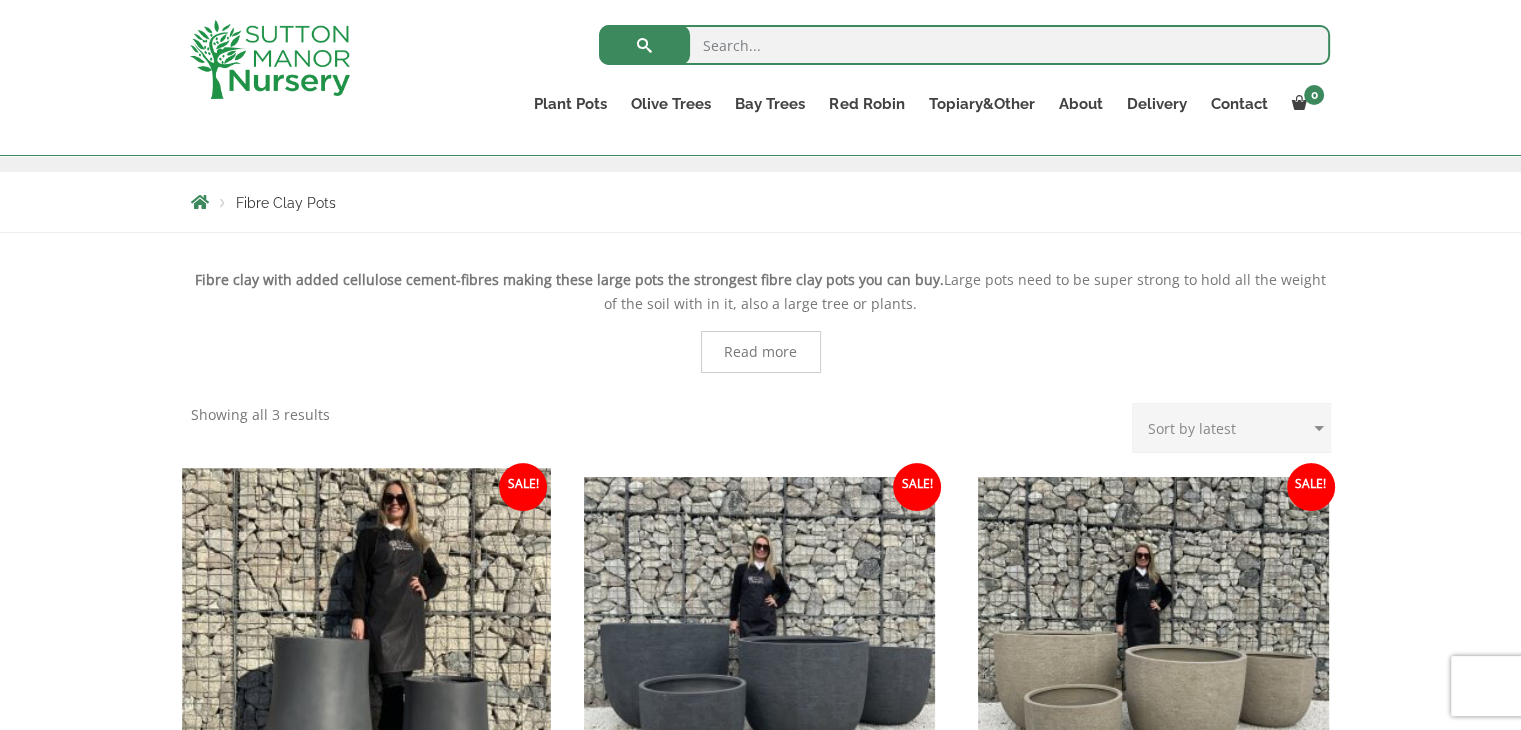 scroll, scrollTop: 100, scrollLeft: 0, axis: vertical 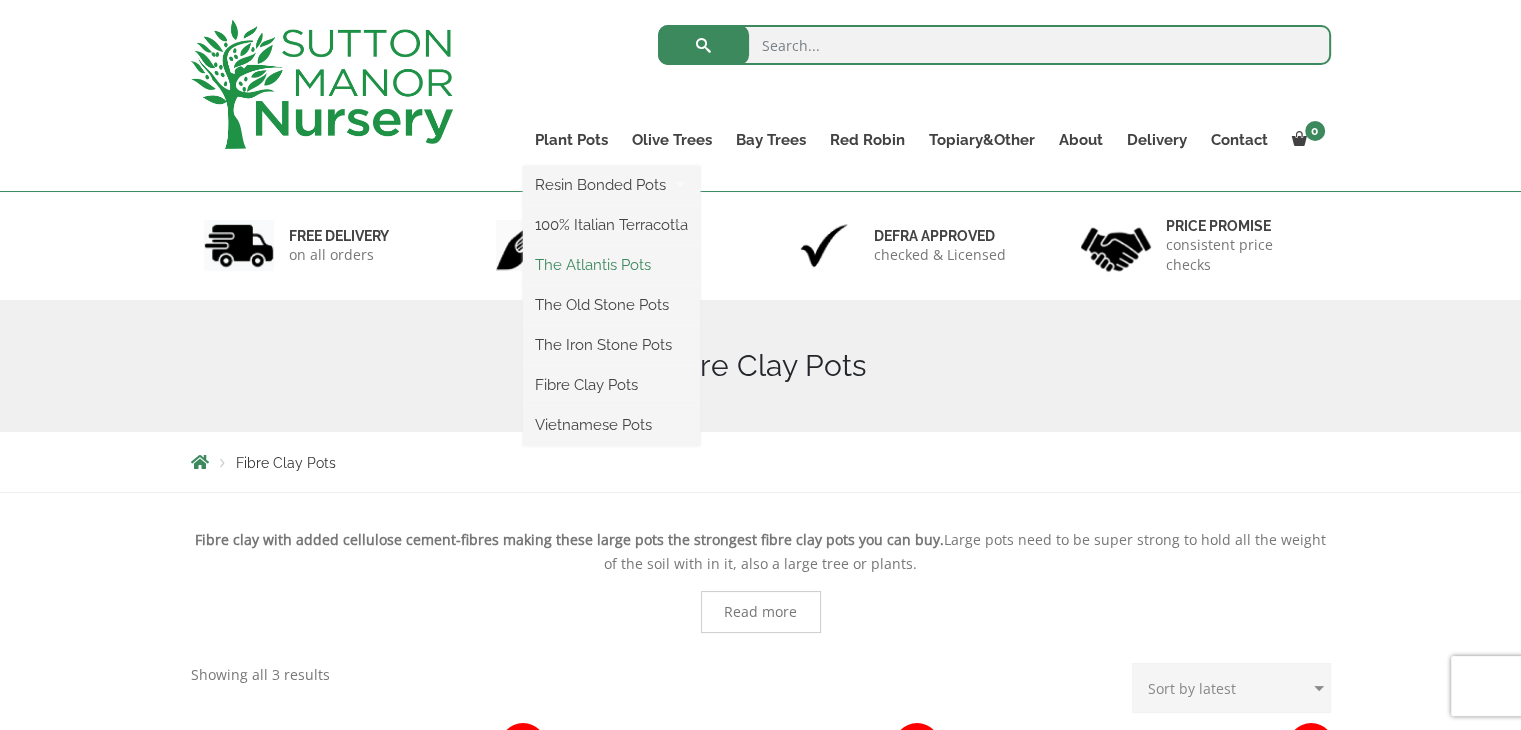 click on "The Atlantis Pots" at bounding box center [611, 265] 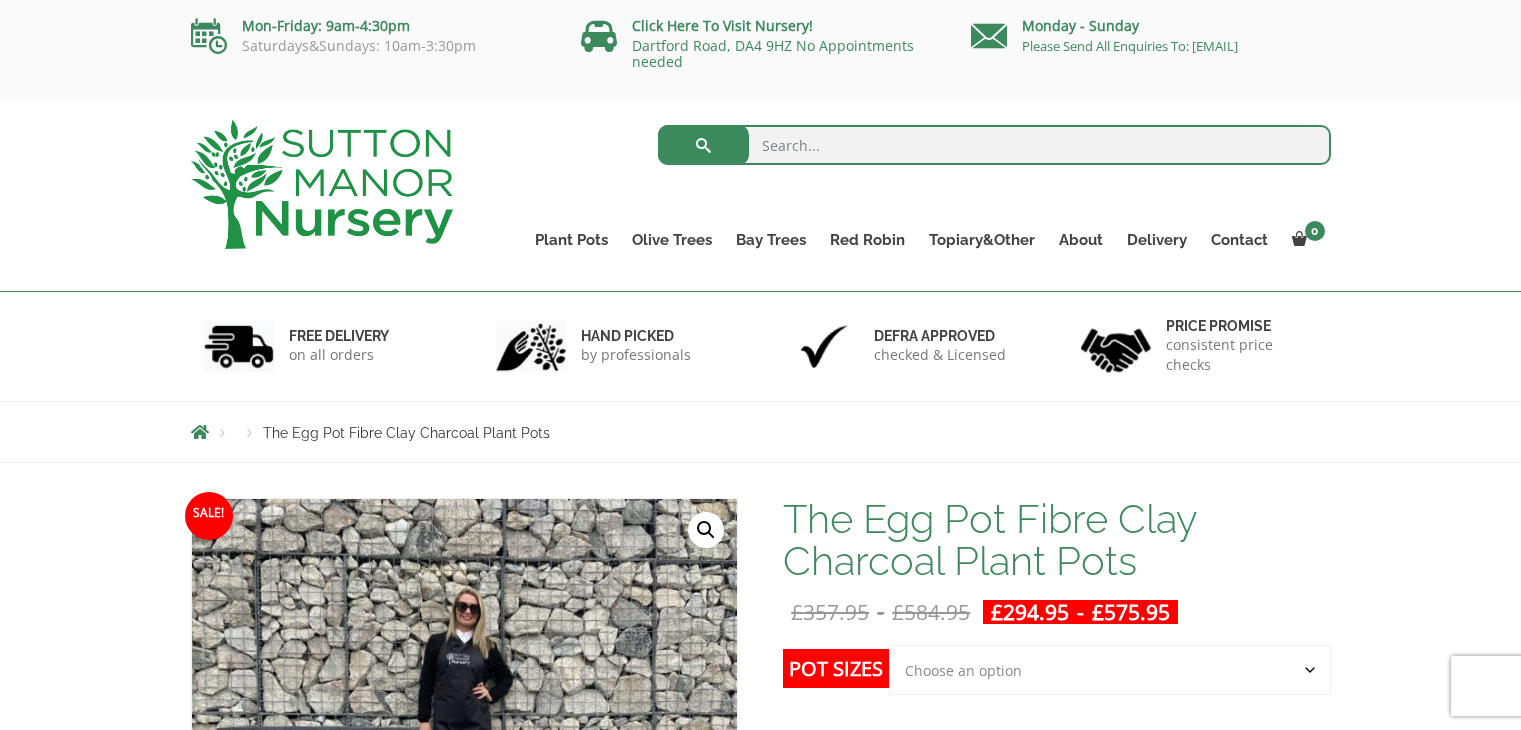 scroll, scrollTop: 0, scrollLeft: 0, axis: both 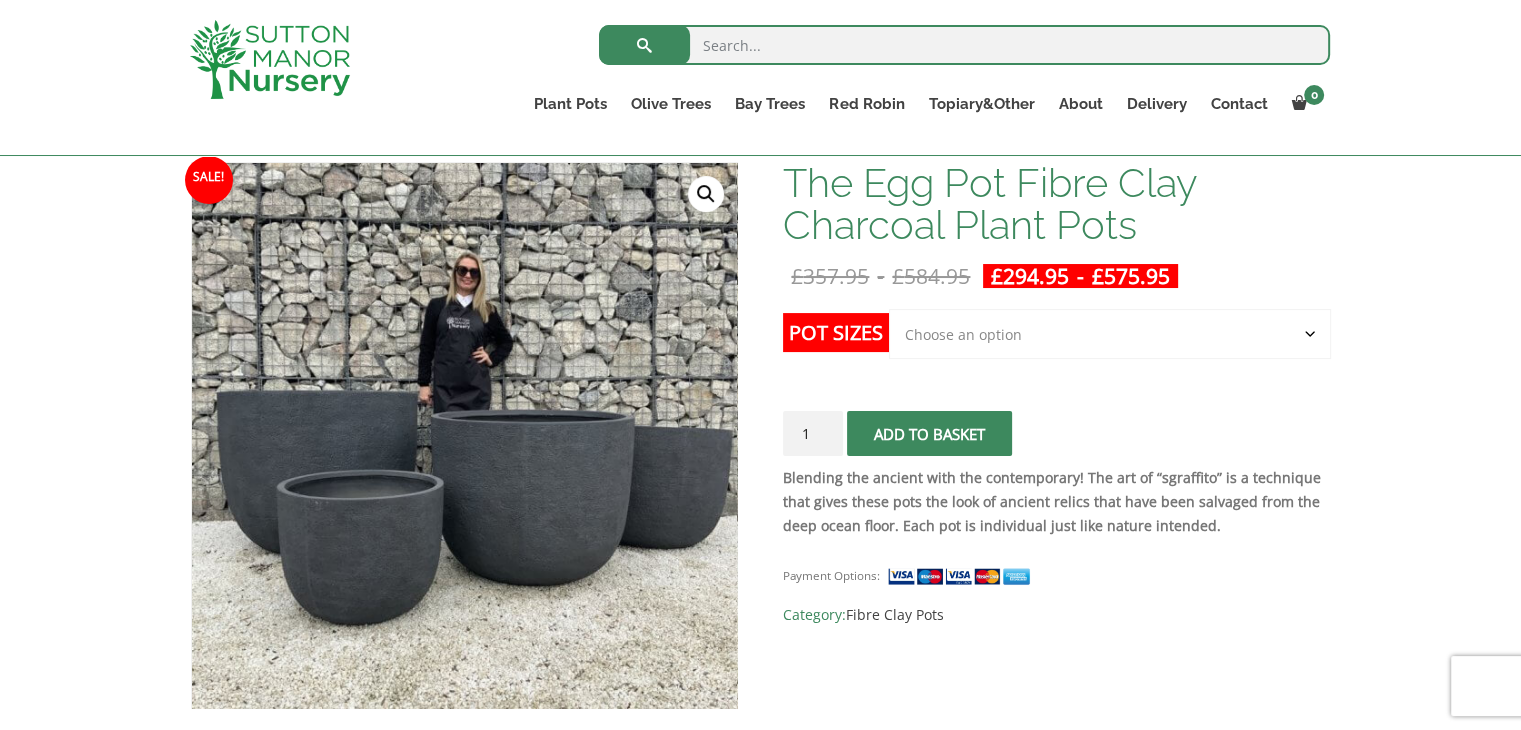 click on "Choose an option Click here to buy the 5th To Largest Pot In The Picture Click here to buy the 4th To Largest Pot In The Picture Click here to buy the 3rd To Largest Pot In The Picture Click here to buy the 2nd To Largest Pot In The Picture Click here to buy The Largest Pot In The Picture" 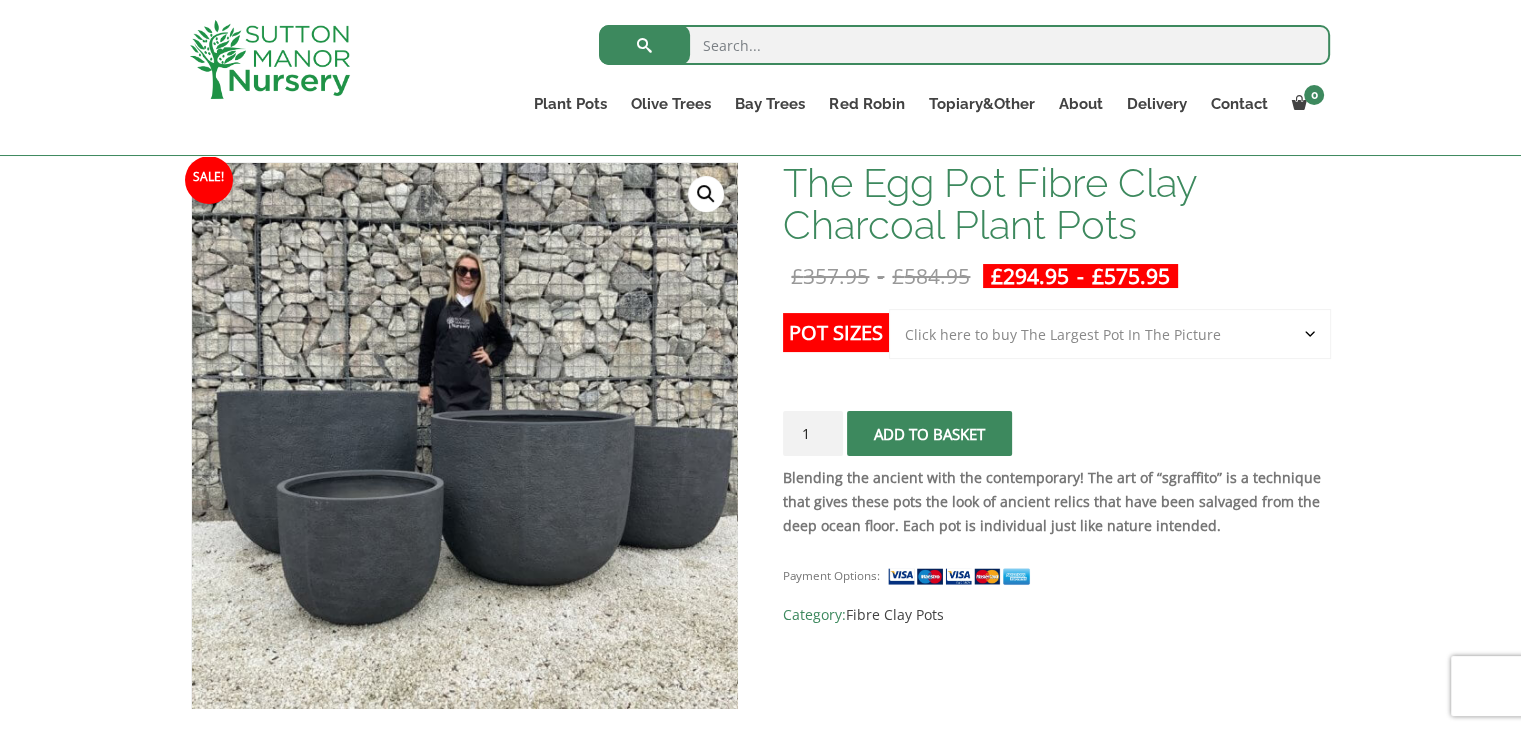 click on "Choose an option Click here to buy the 5th To Largest Pot In The Picture Click here to buy the 4th To Largest Pot In The Picture Click here to buy the 3rd To Largest Pot In The Picture Click here to buy the 2nd To Largest Pot In The Picture Click here to buy The Largest Pot In The Picture" 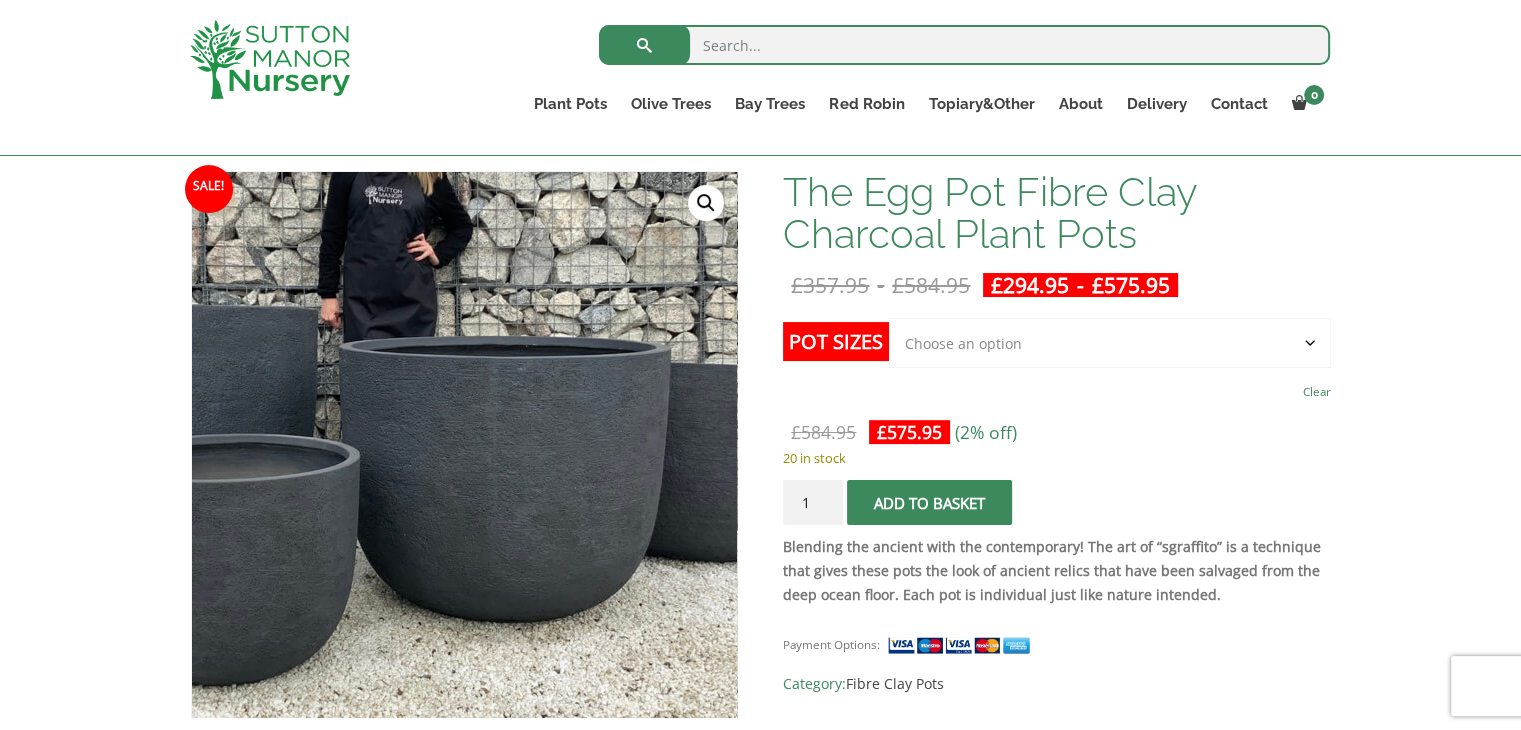 scroll, scrollTop: 500, scrollLeft: 0, axis: vertical 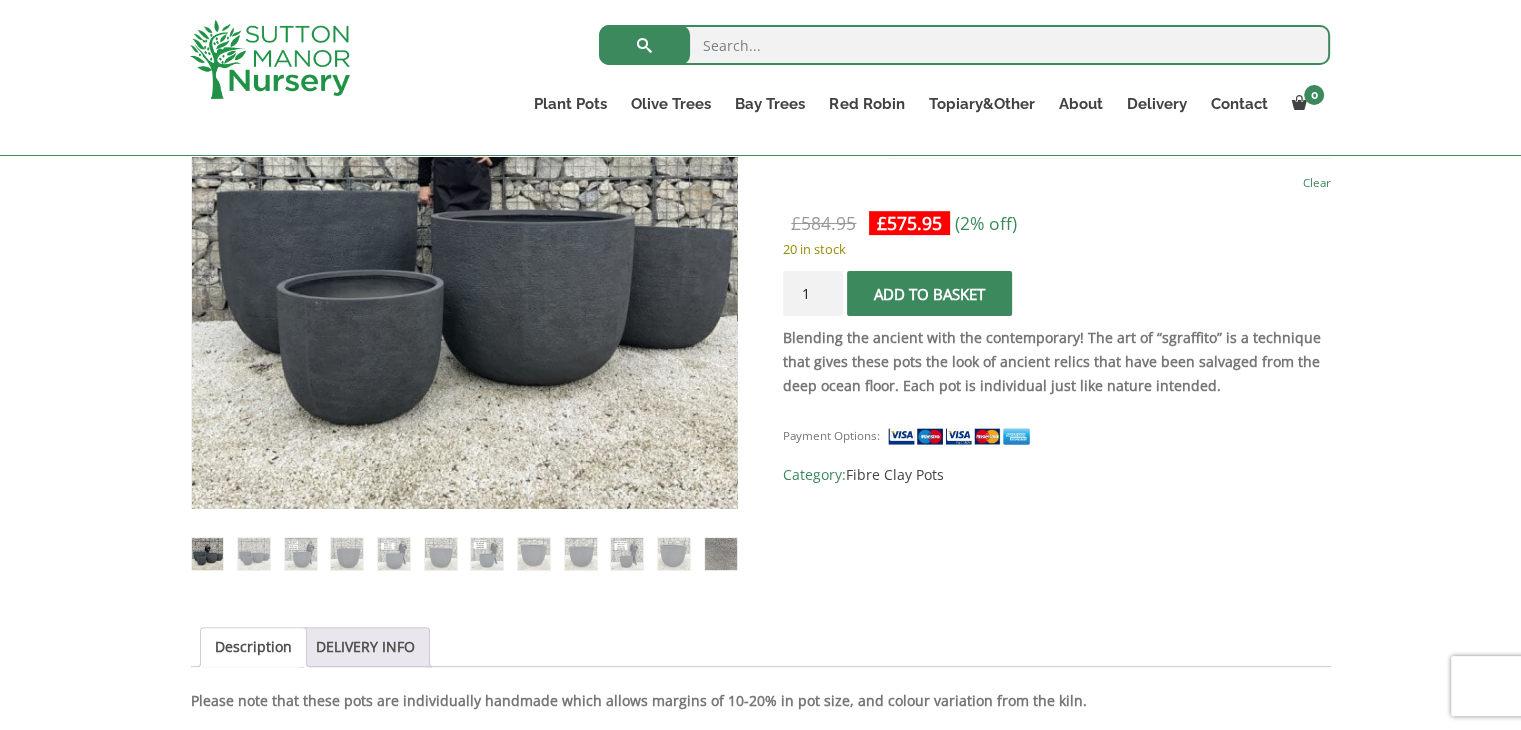 click at bounding box center [721, 554] 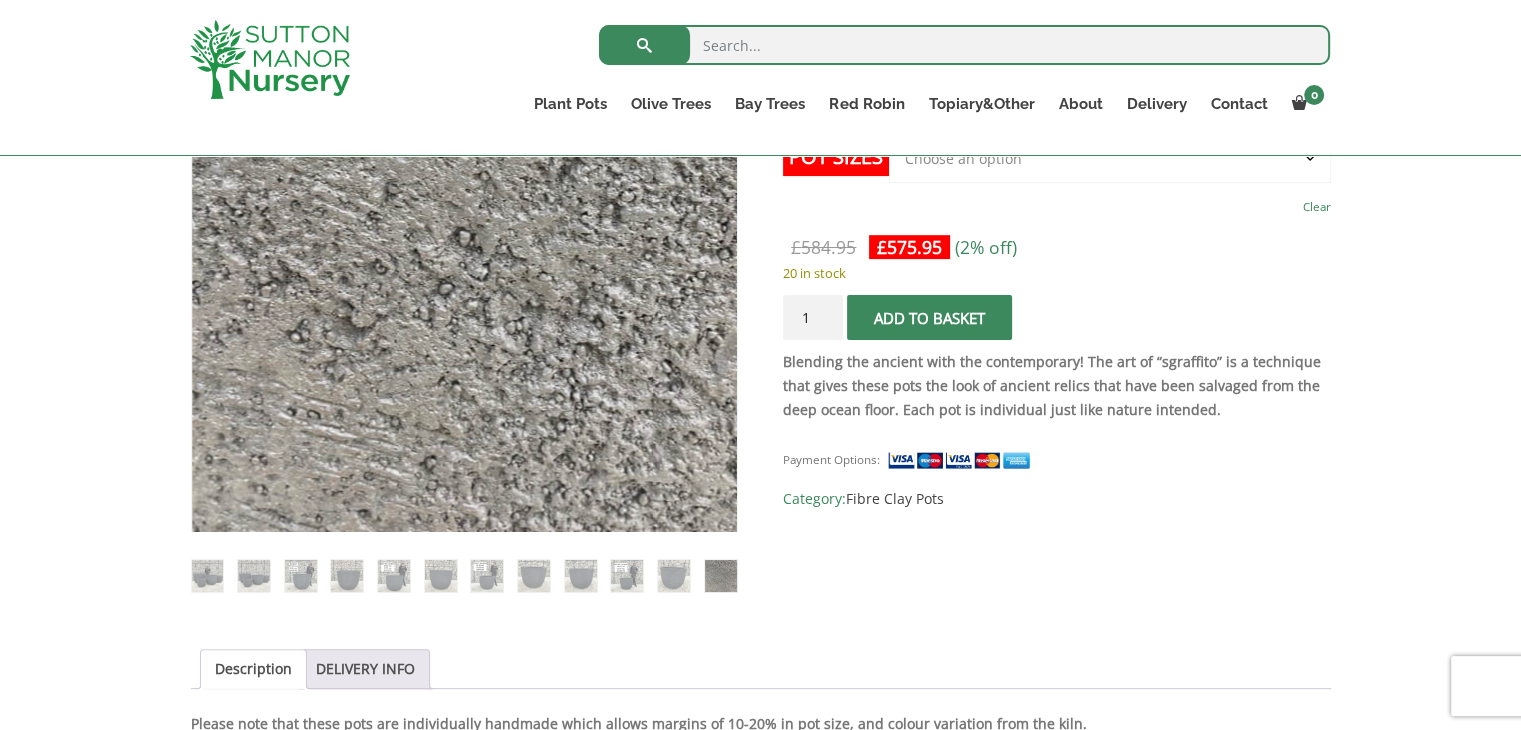 scroll, scrollTop: 500, scrollLeft: 0, axis: vertical 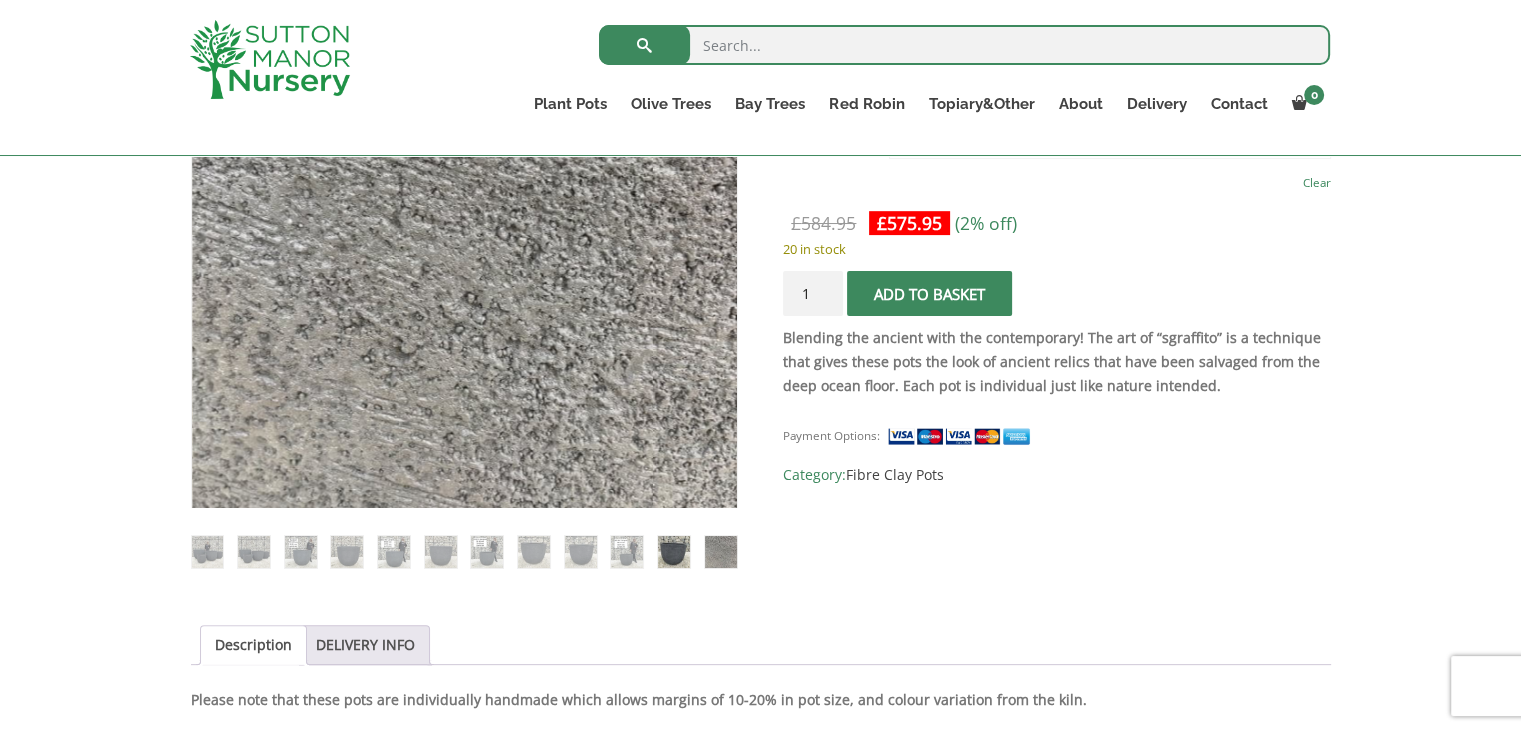 click at bounding box center [674, 552] 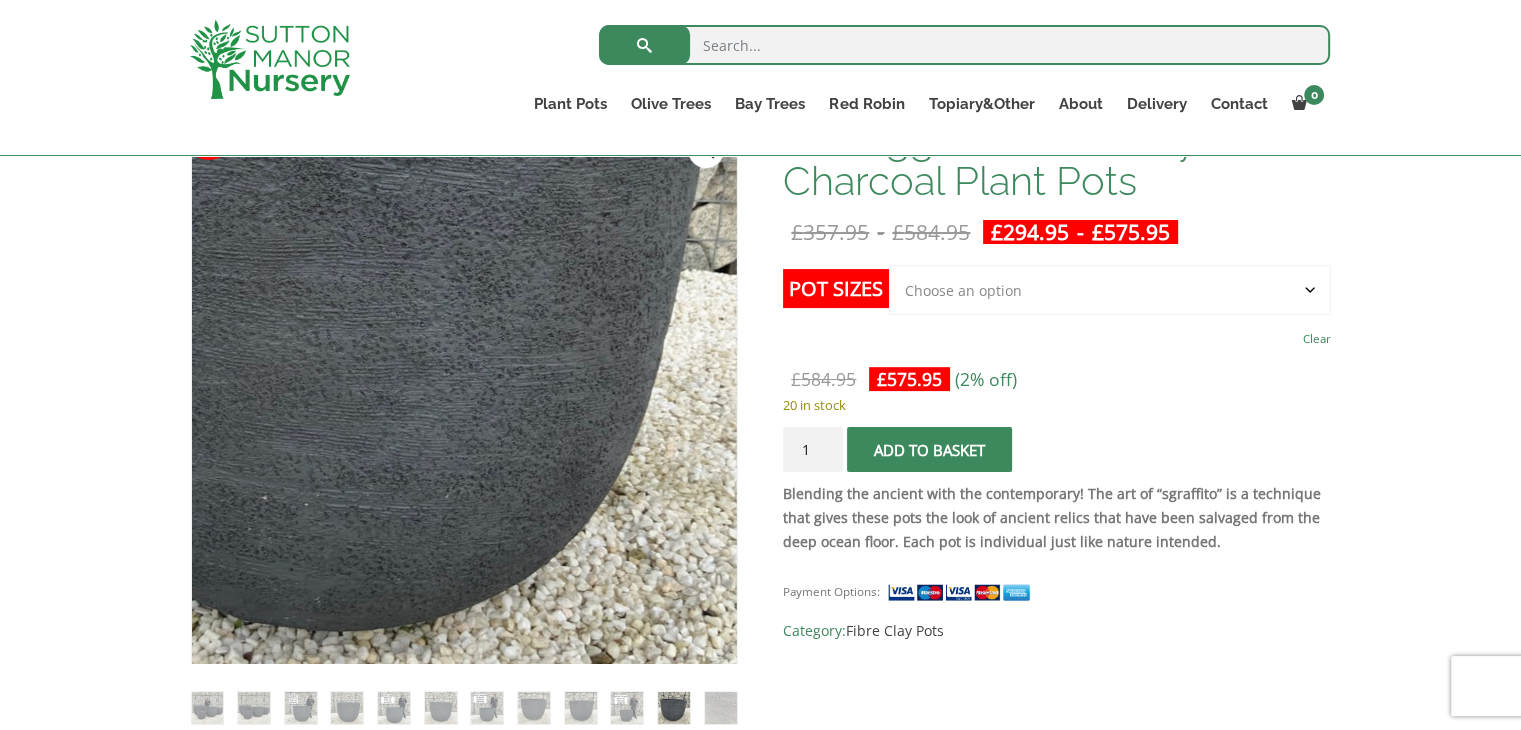 scroll, scrollTop: 300, scrollLeft: 0, axis: vertical 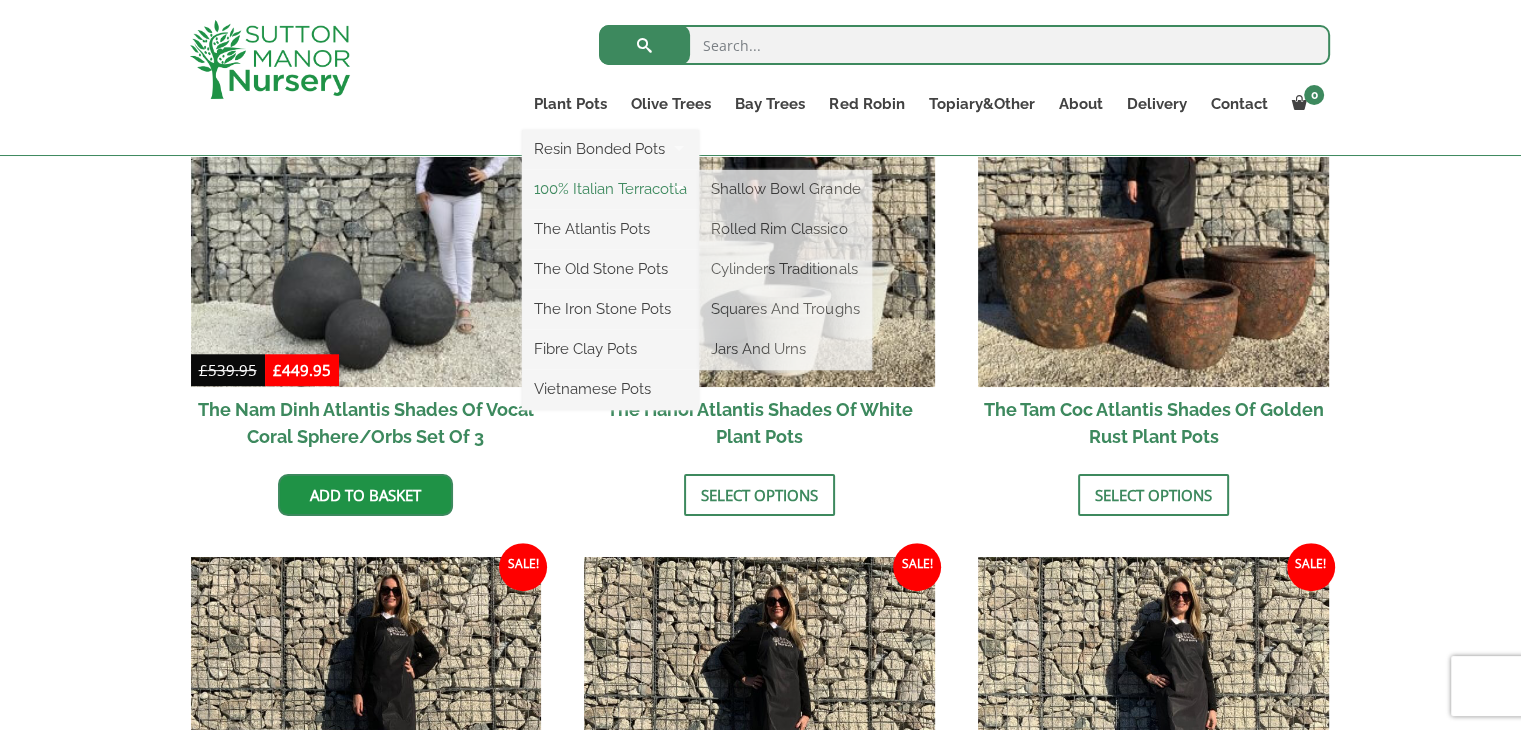 click on "100% Italian Terracotta" at bounding box center [610, 189] 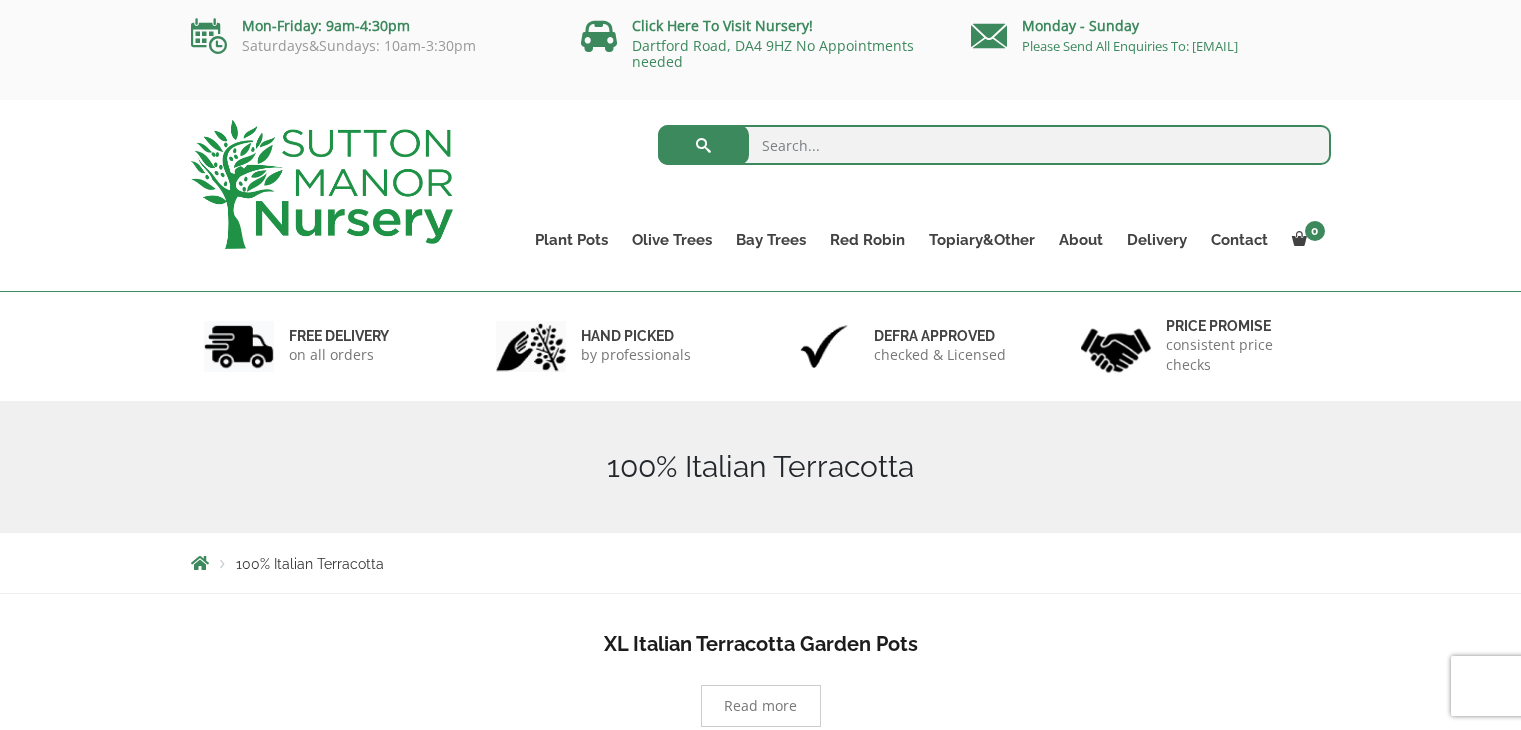 scroll, scrollTop: 0, scrollLeft: 0, axis: both 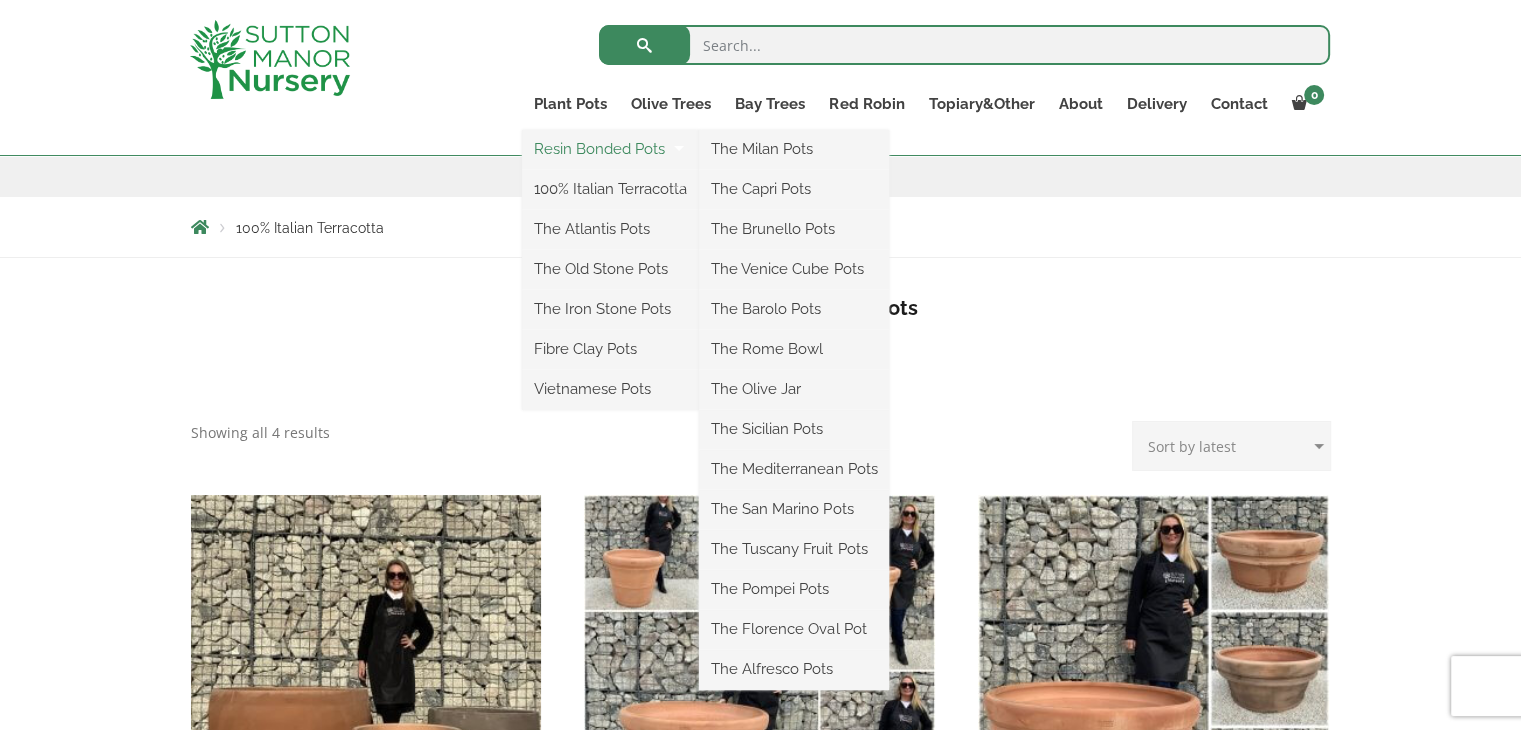 click on "Resin Bonded Pots" at bounding box center (610, 149) 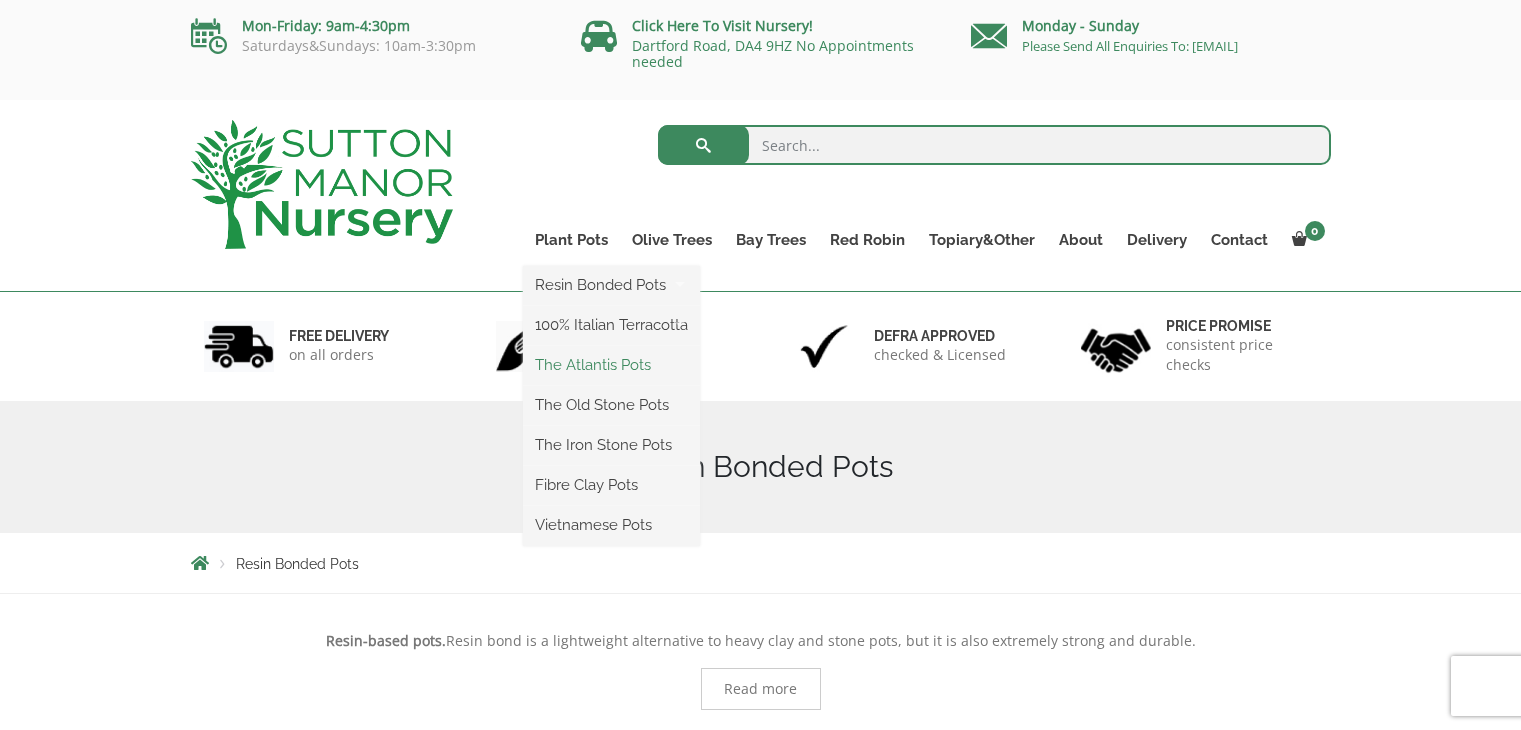 scroll, scrollTop: 0, scrollLeft: 0, axis: both 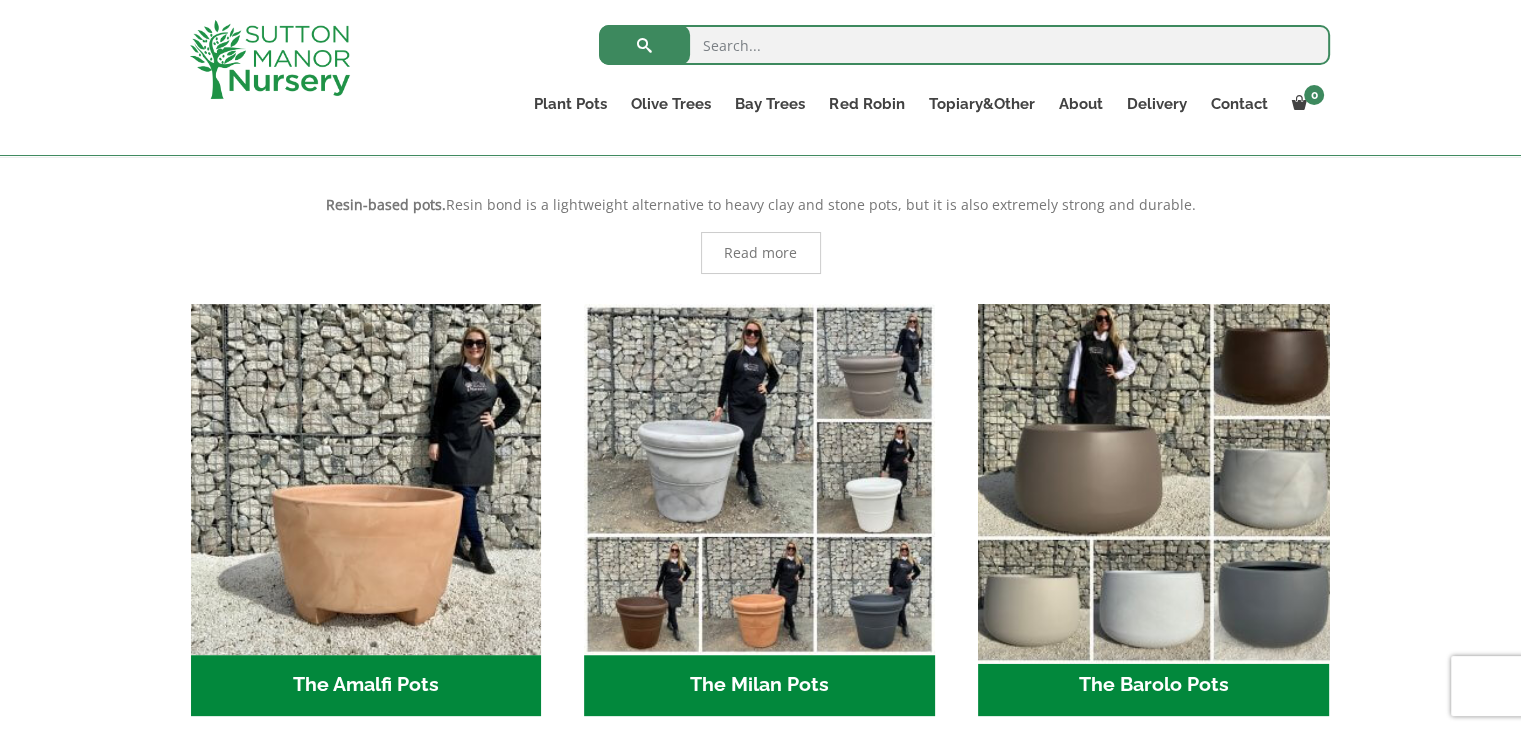 click at bounding box center (1153, 479) 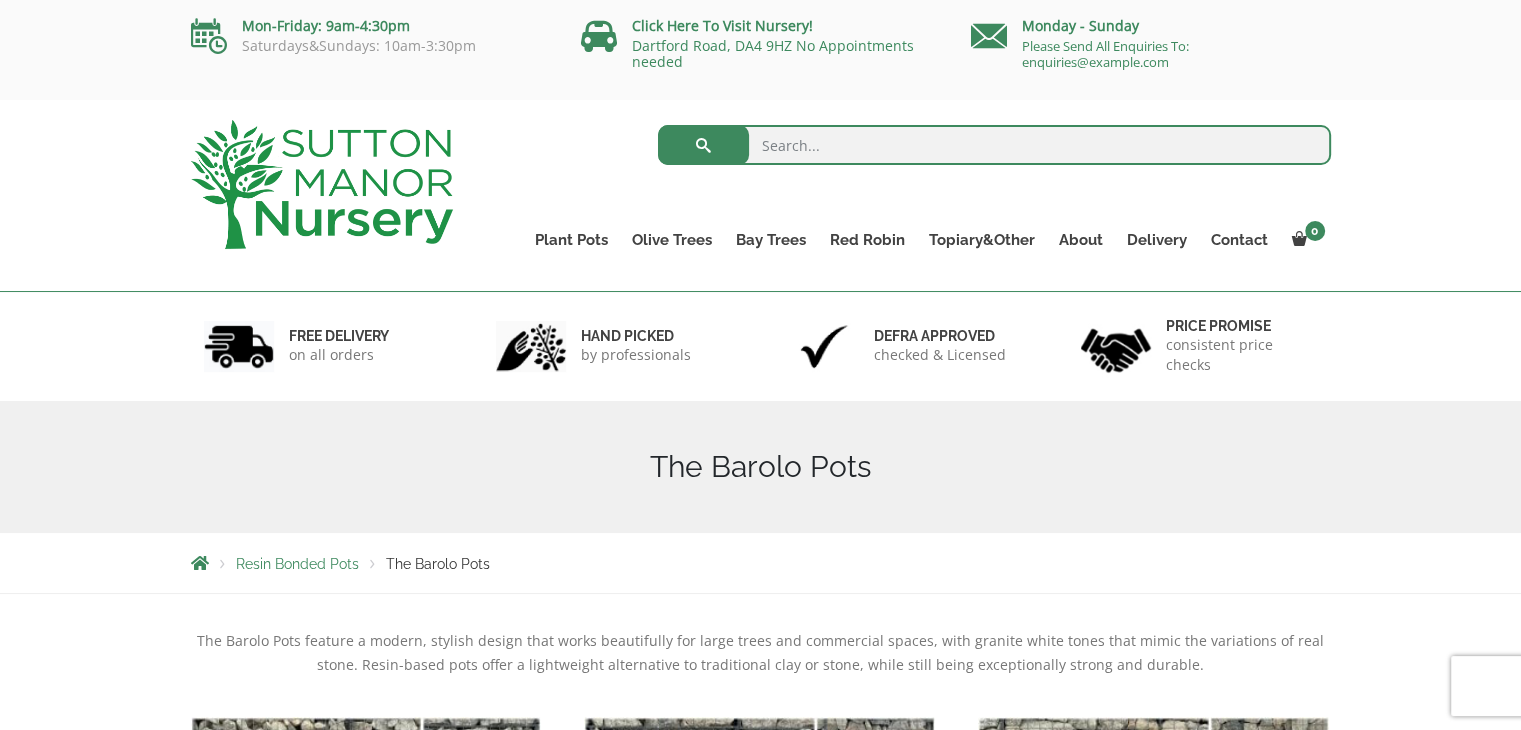 scroll, scrollTop: 396, scrollLeft: 0, axis: vertical 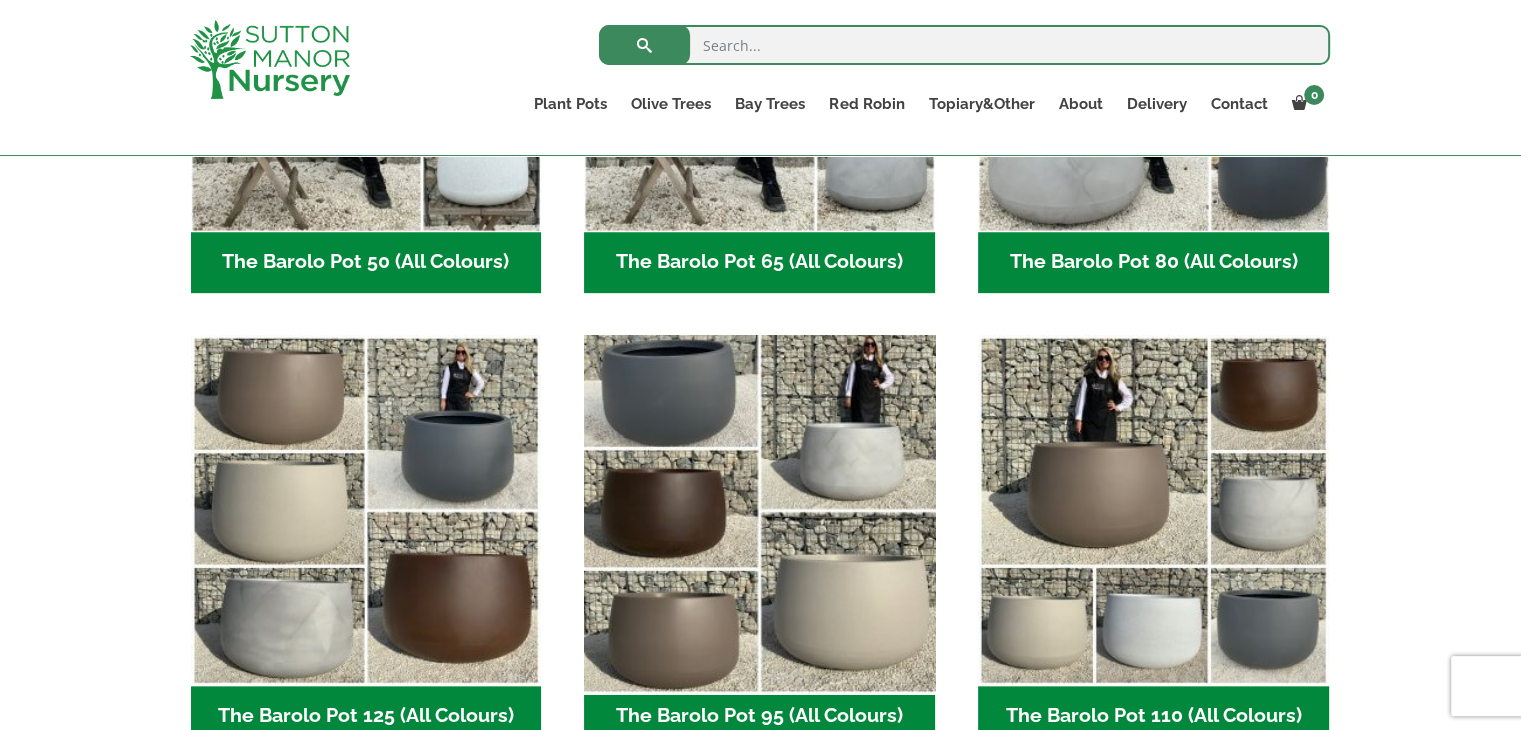 click at bounding box center (760, 510) 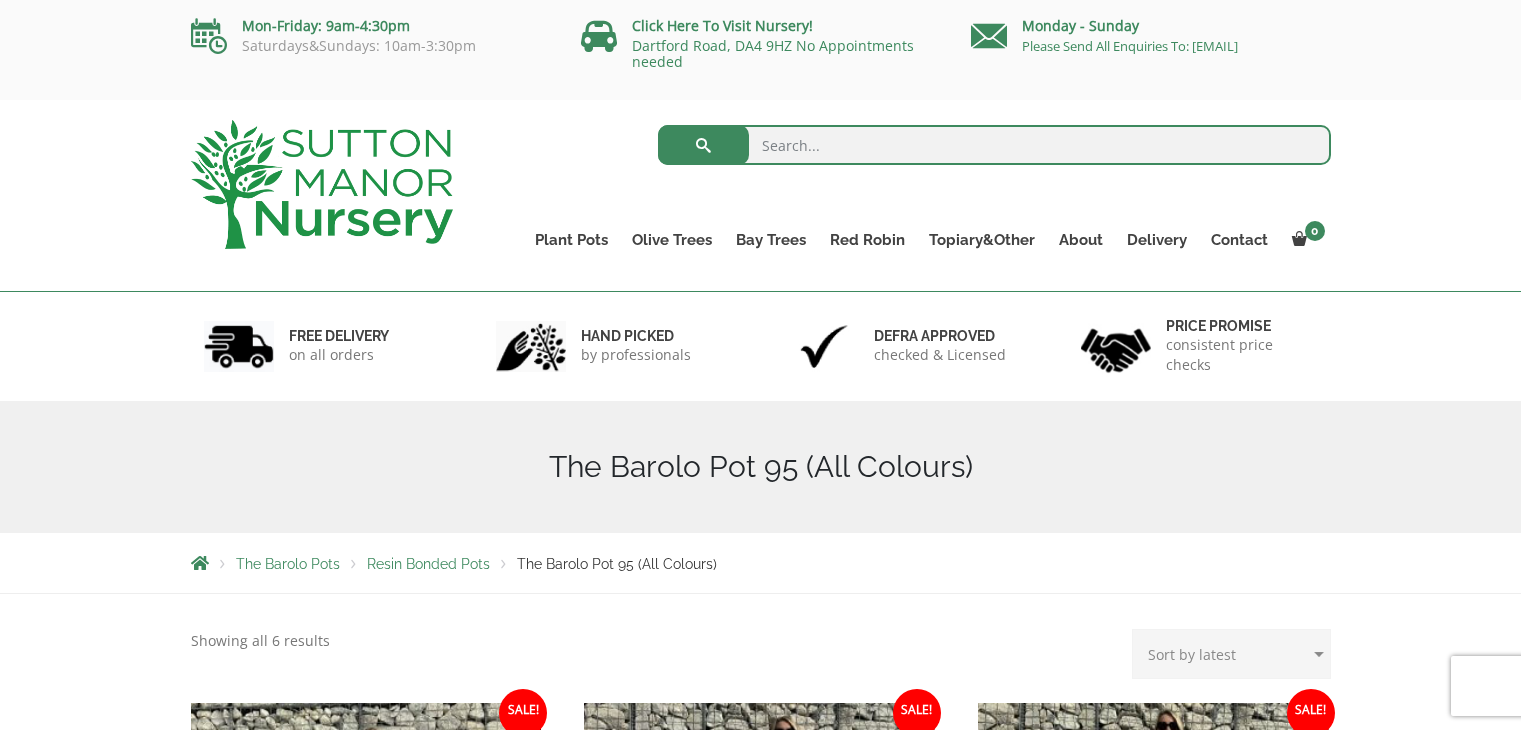 scroll, scrollTop: 0, scrollLeft: 0, axis: both 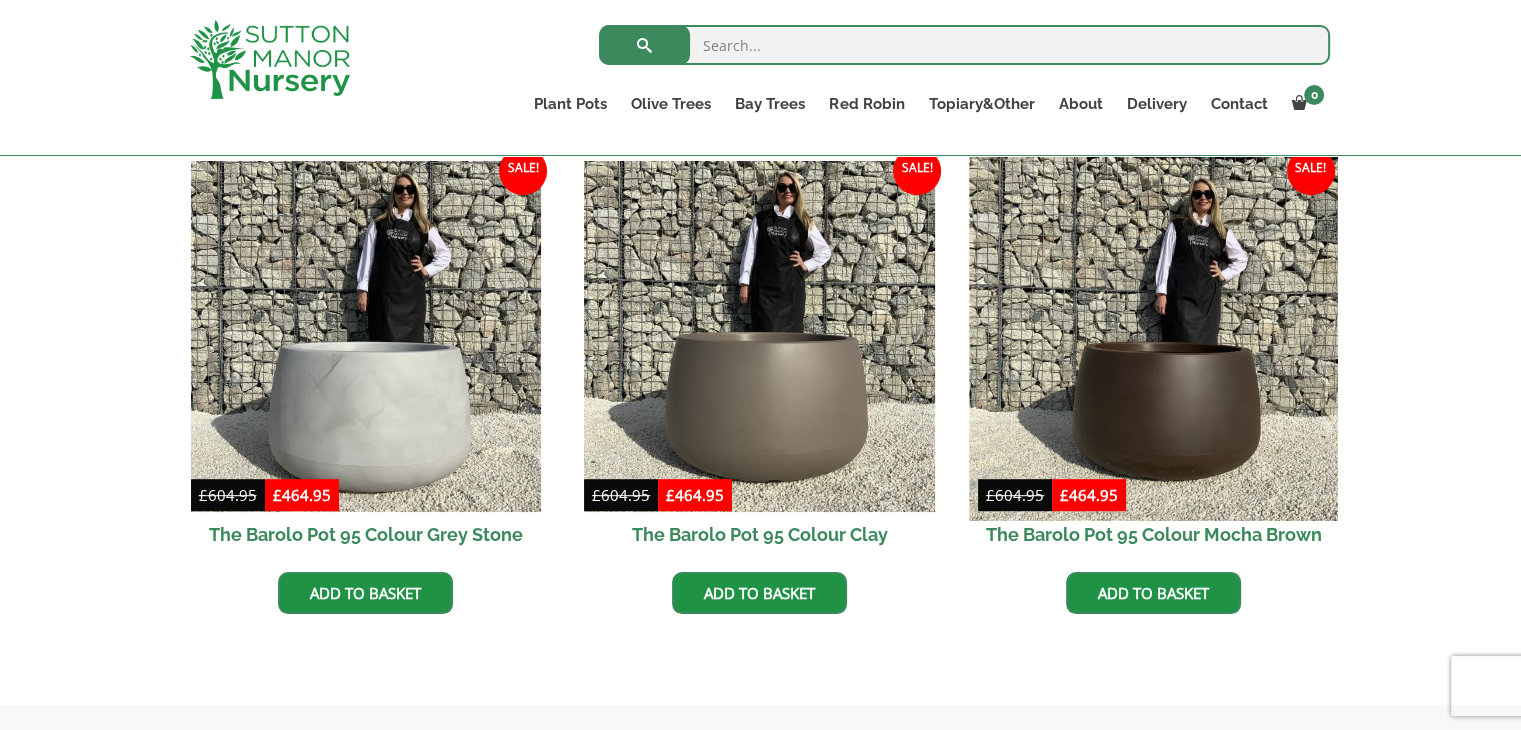 click at bounding box center [1153, 337] 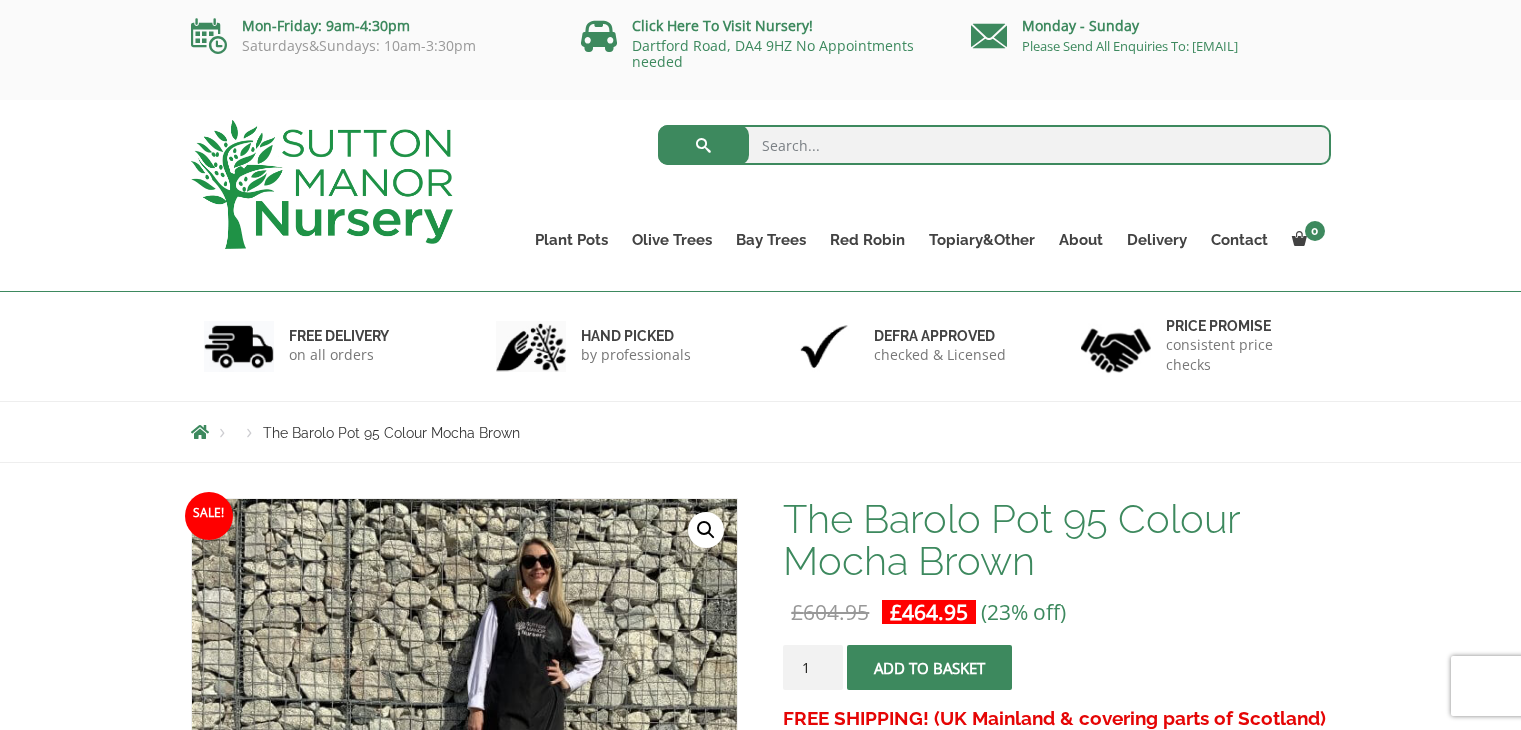 scroll, scrollTop: 0, scrollLeft: 0, axis: both 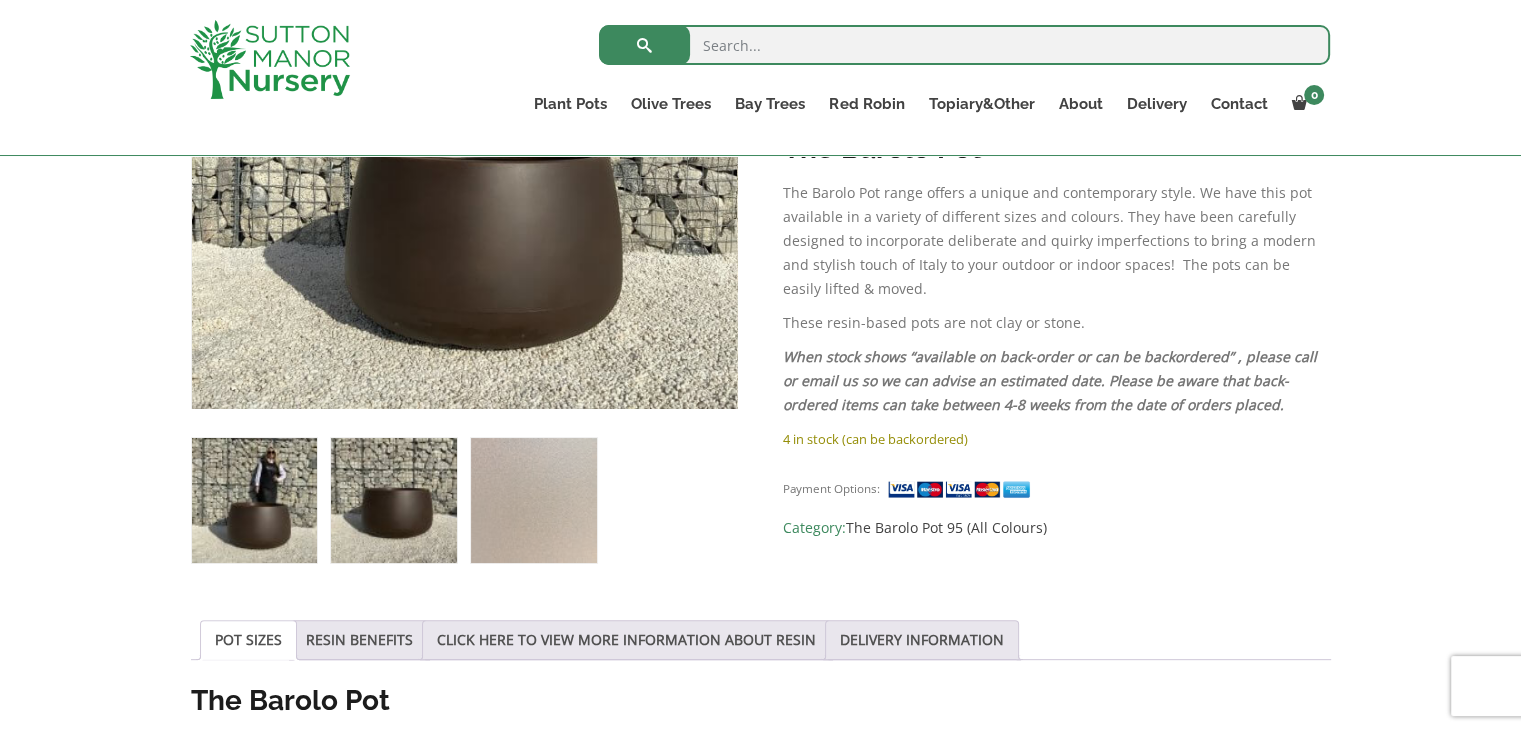 click at bounding box center [393, 500] 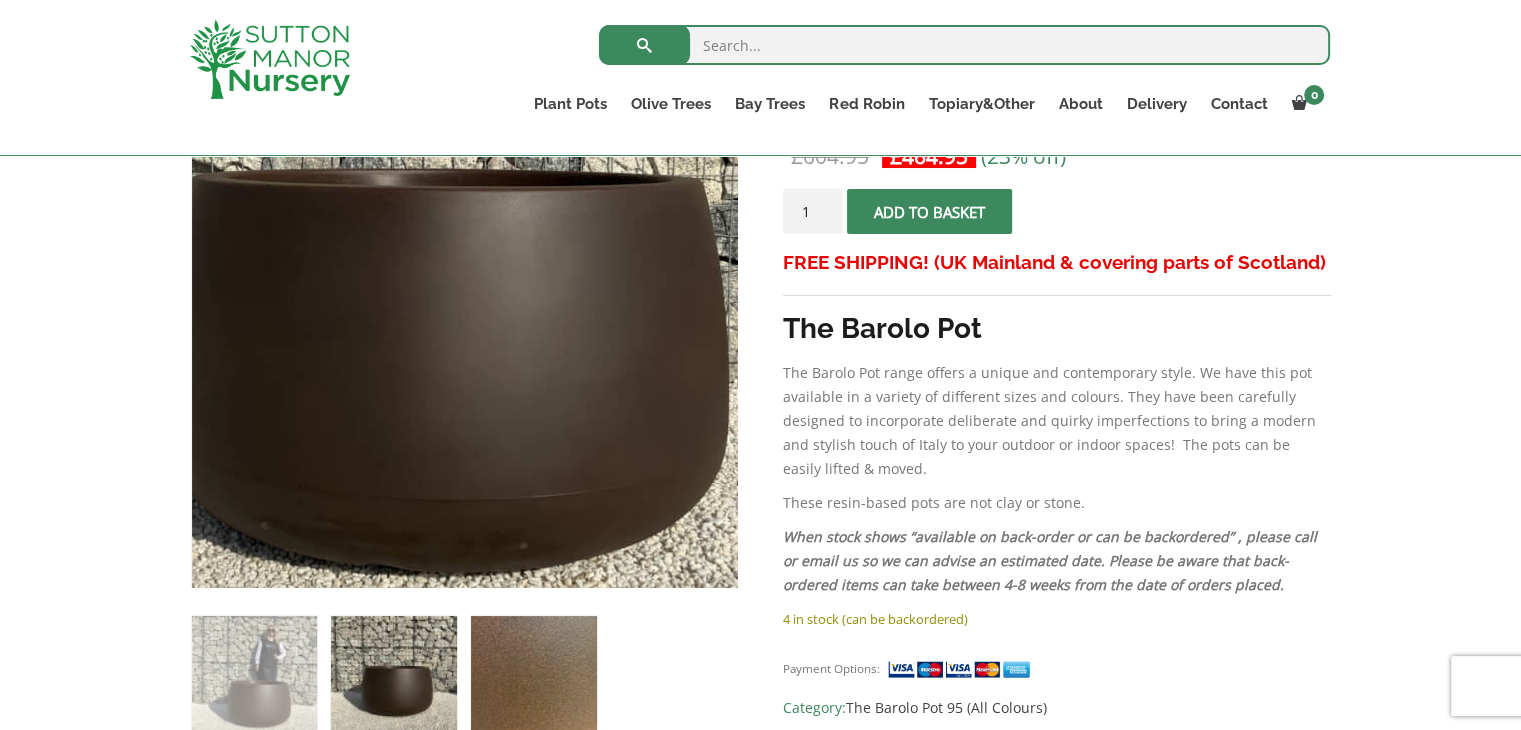 scroll, scrollTop: 600, scrollLeft: 0, axis: vertical 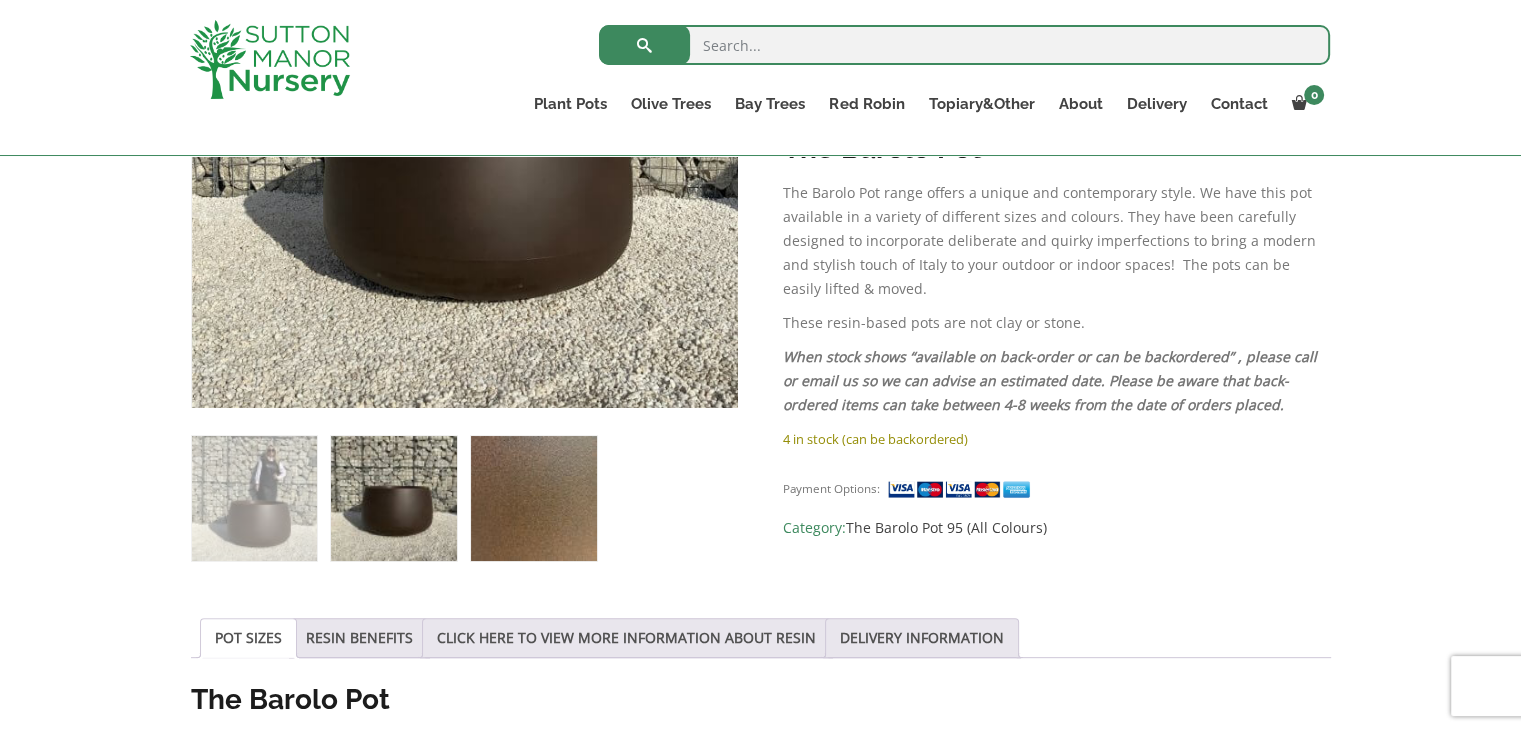 click at bounding box center (533, 498) 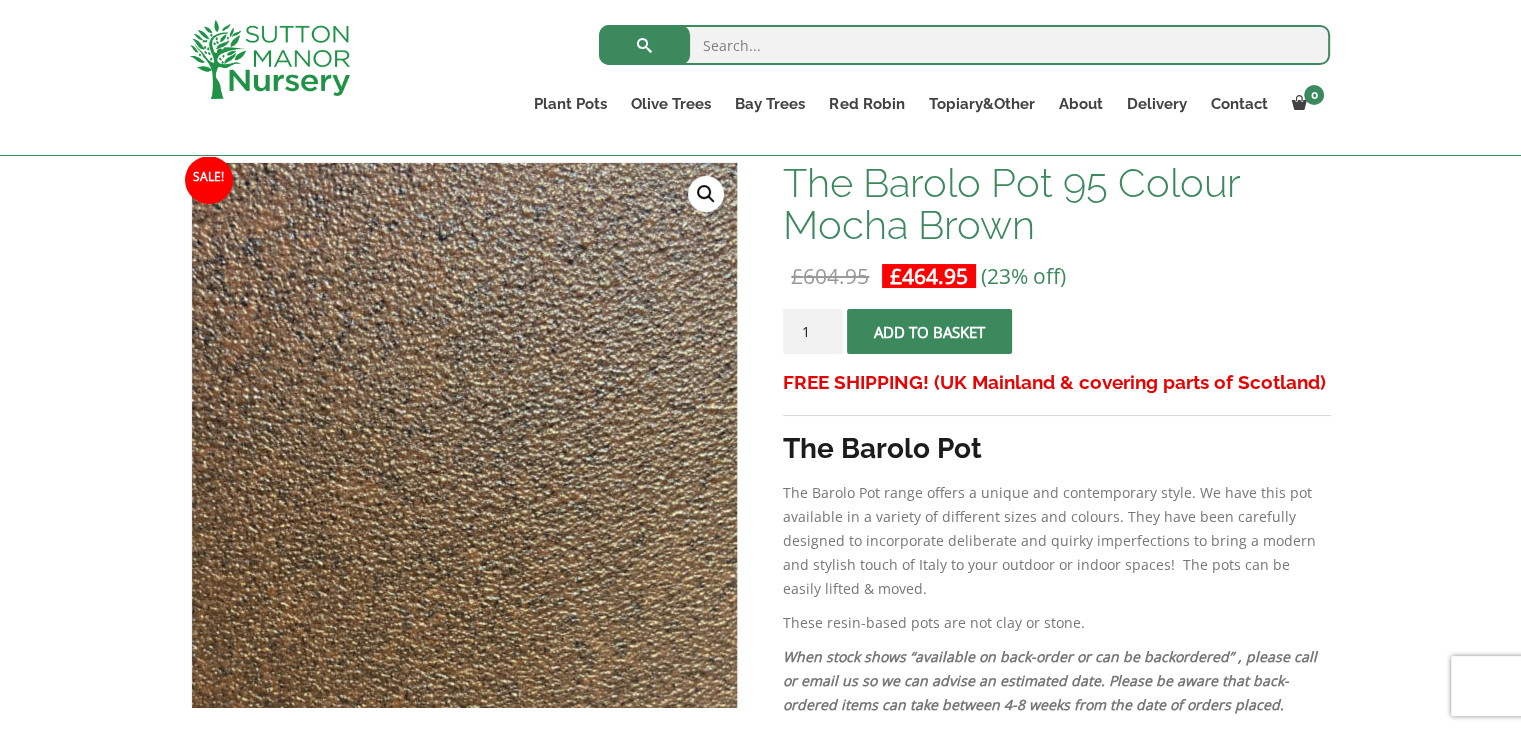 scroll, scrollTop: 500, scrollLeft: 0, axis: vertical 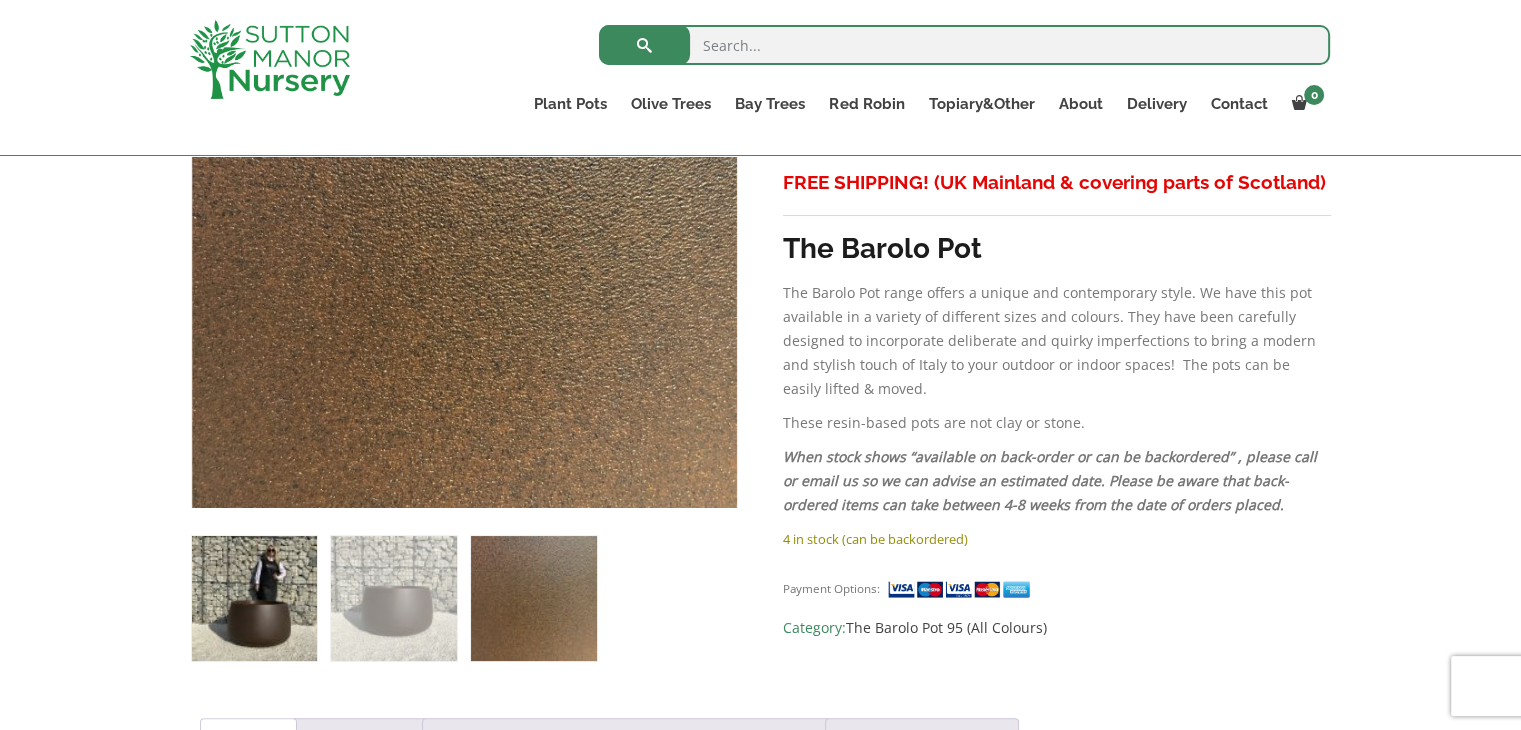 click at bounding box center [254, 598] 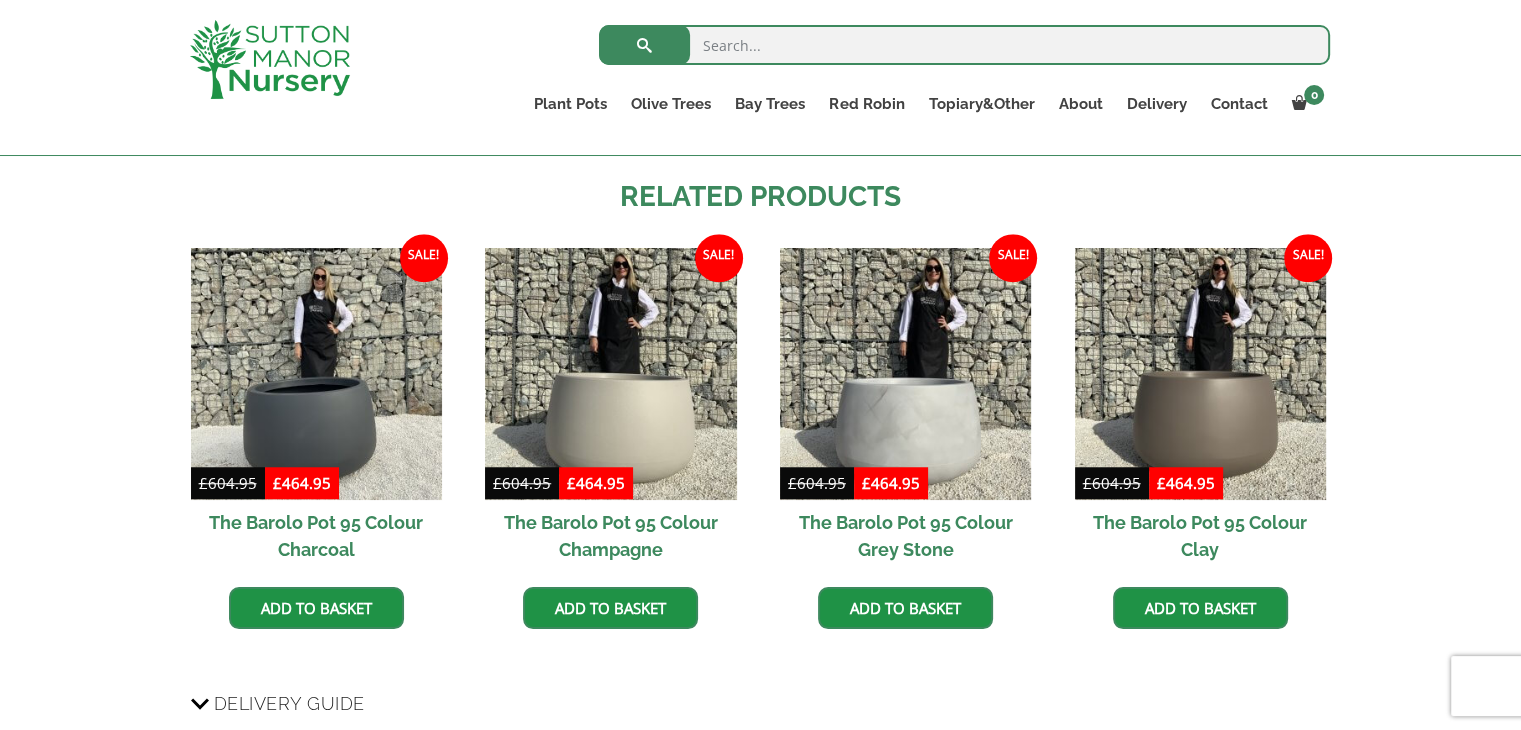 scroll, scrollTop: 1600, scrollLeft: 0, axis: vertical 